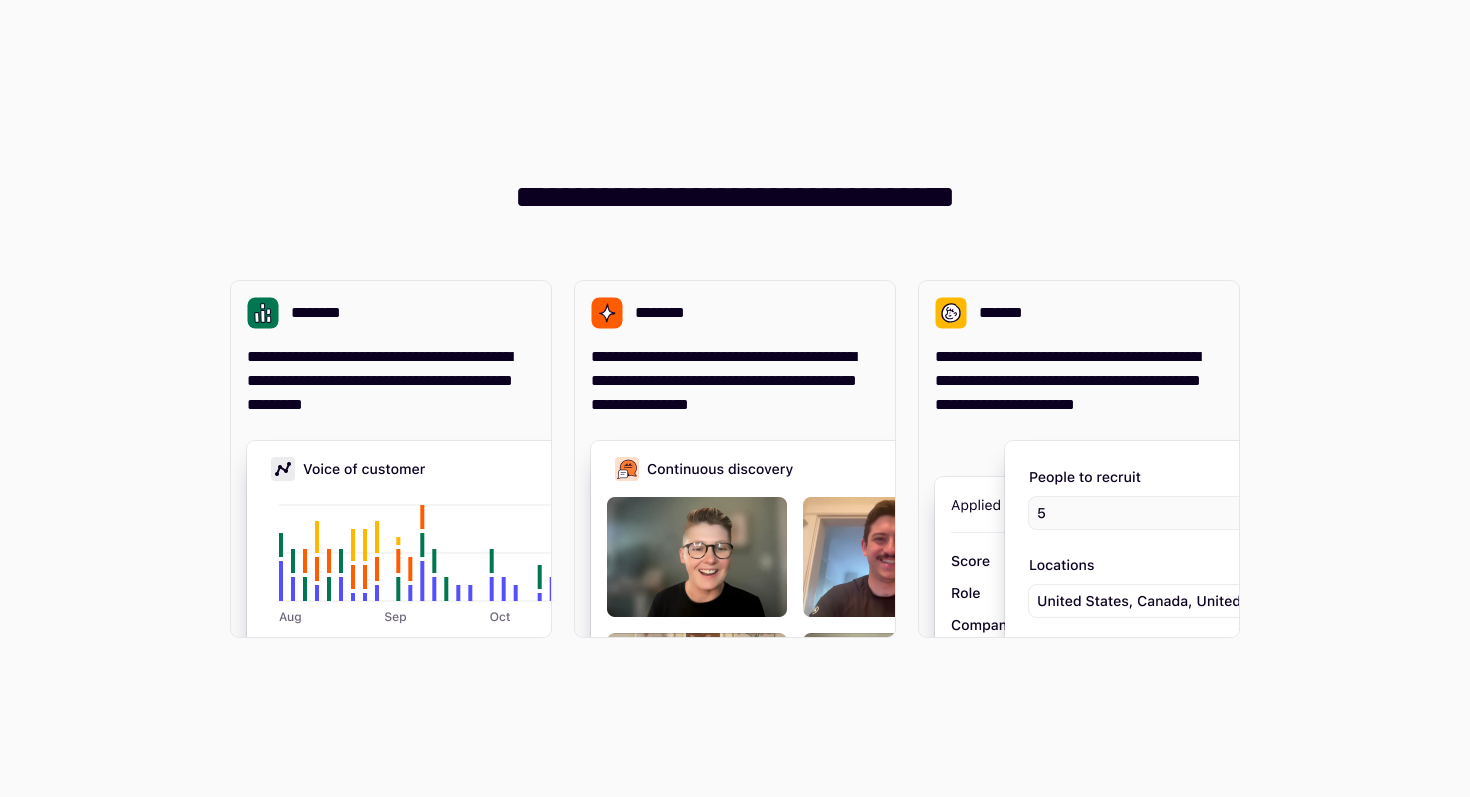 scroll, scrollTop: 0, scrollLeft: 0, axis: both 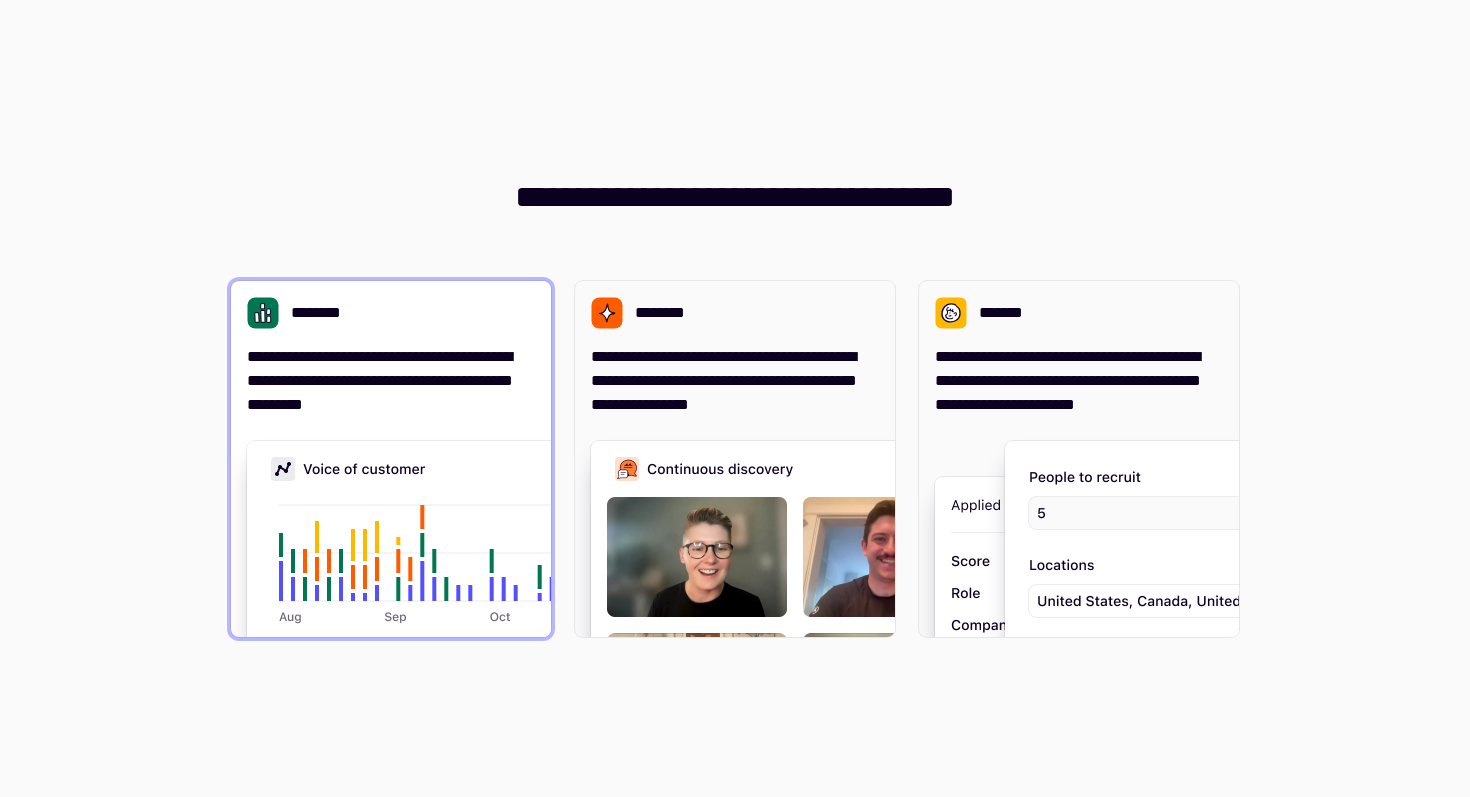 click on "**********" at bounding box center [391, 381] 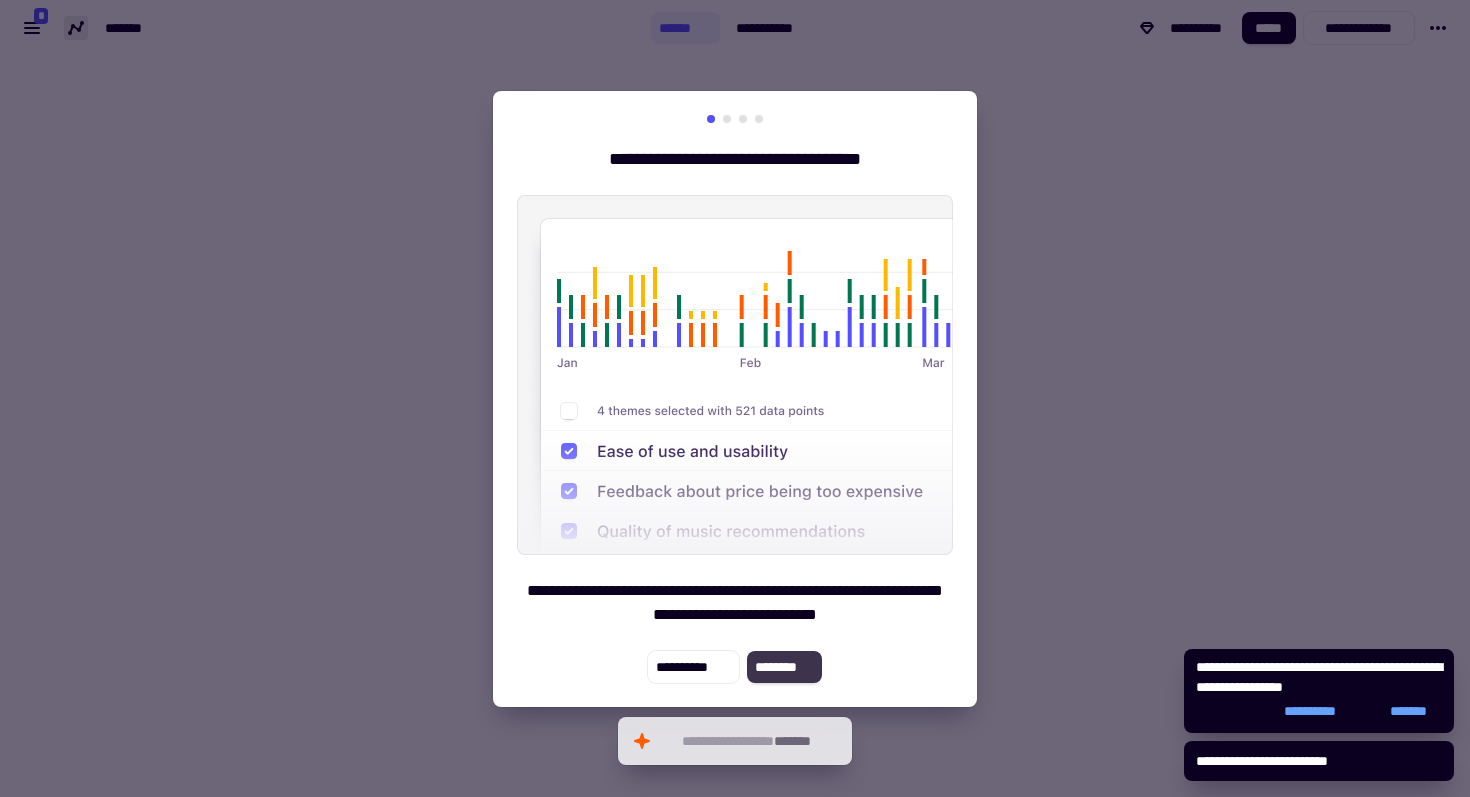 click on "********" 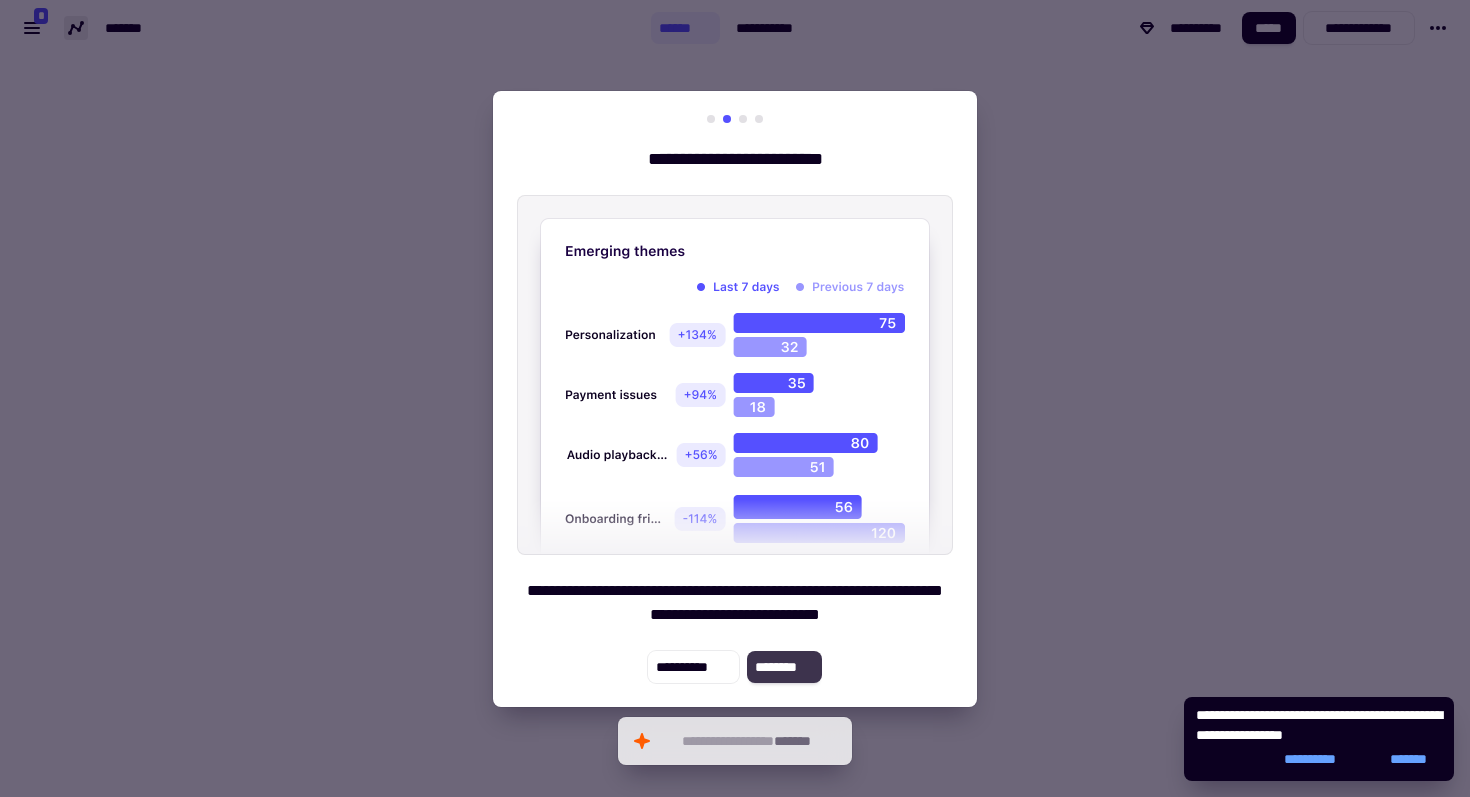 click on "********" 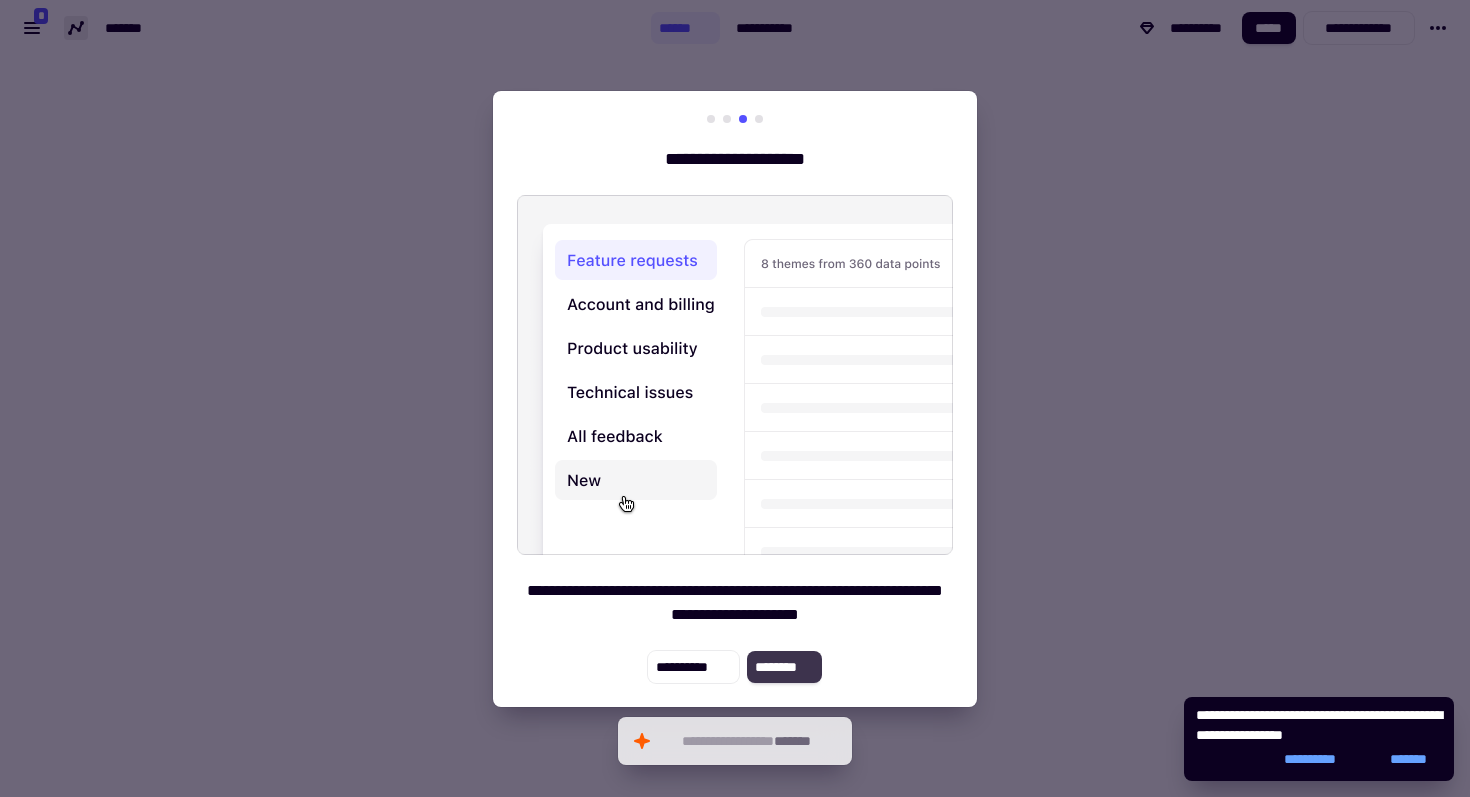 click on "********" 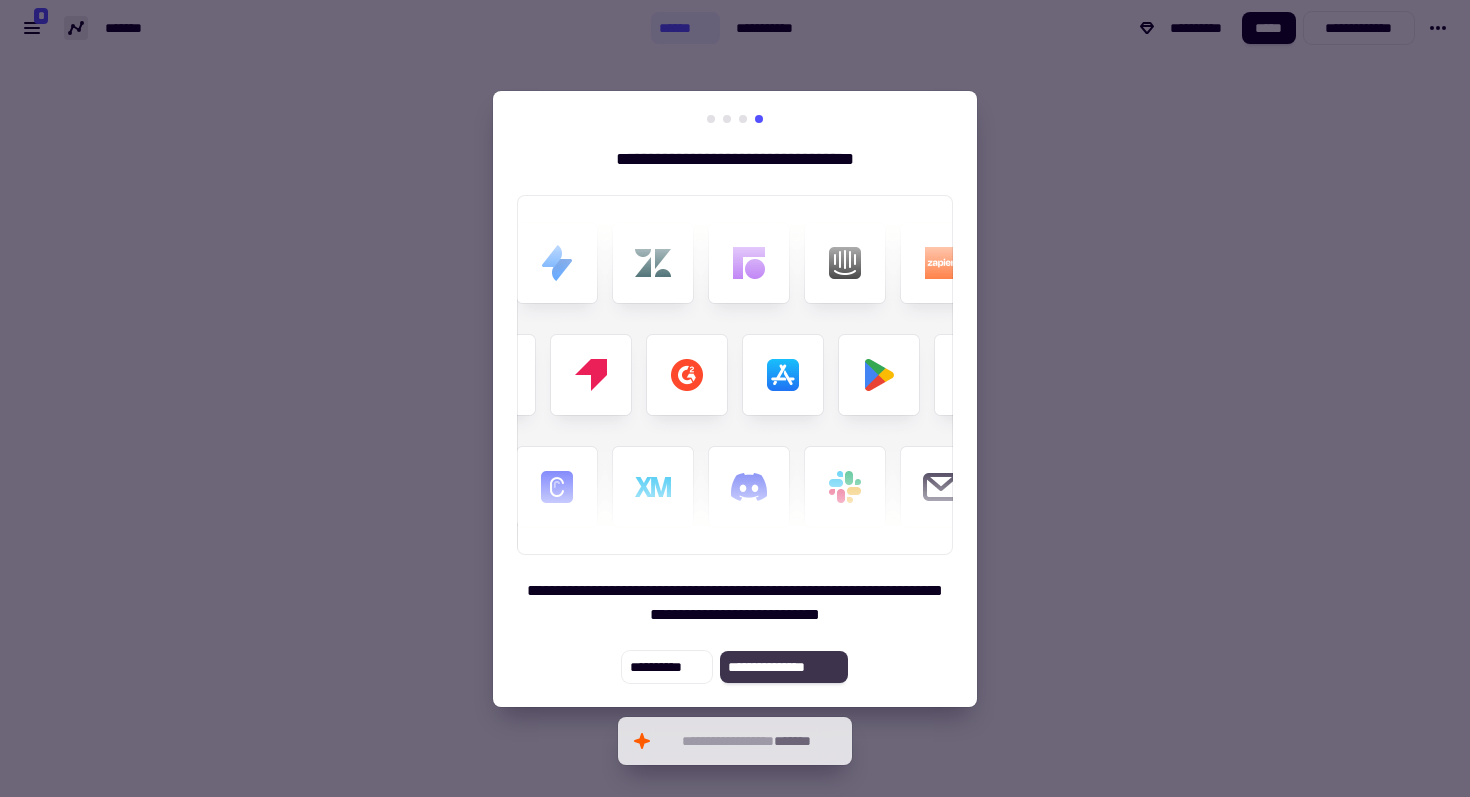 click on "**********" 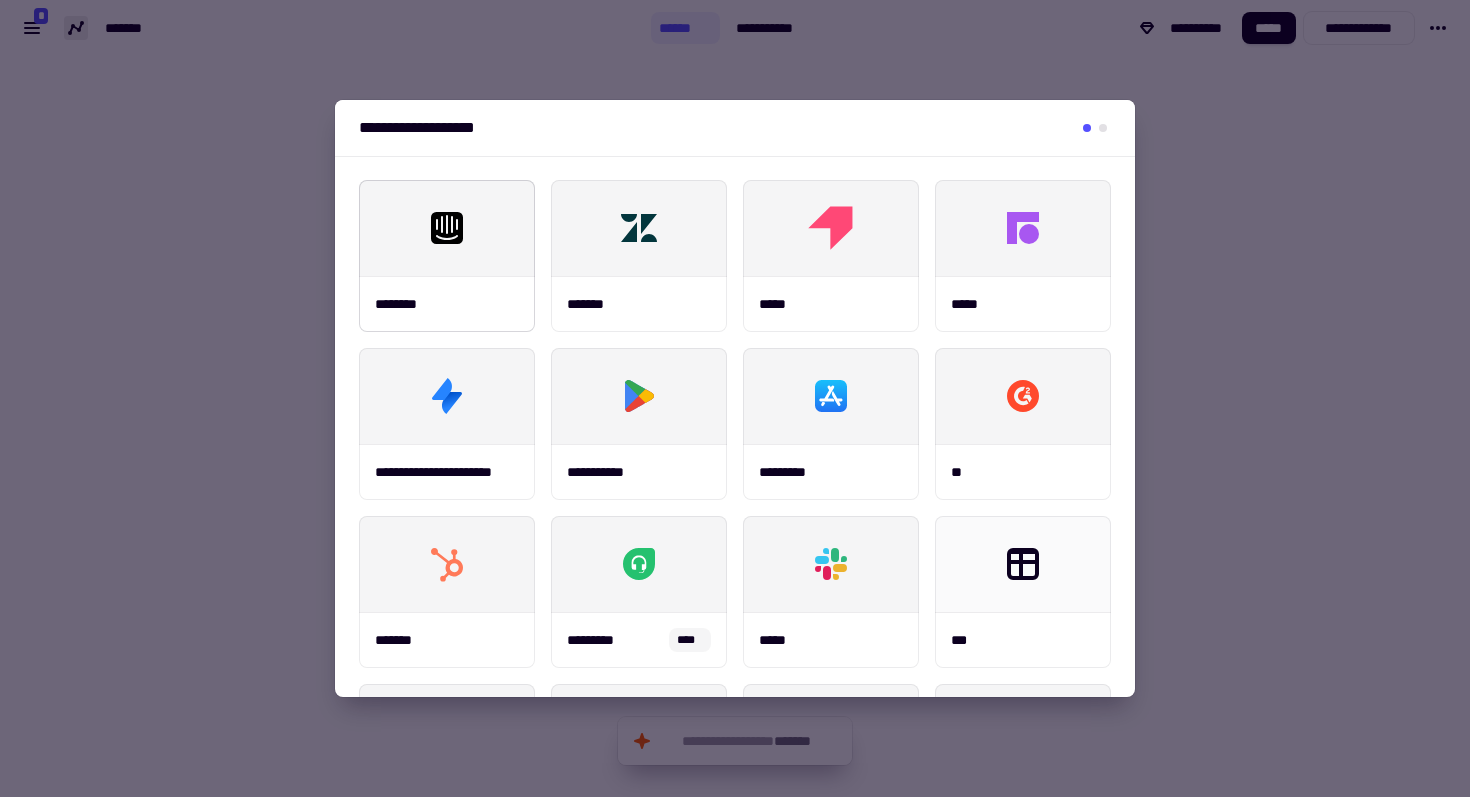 click at bounding box center [735, 398] 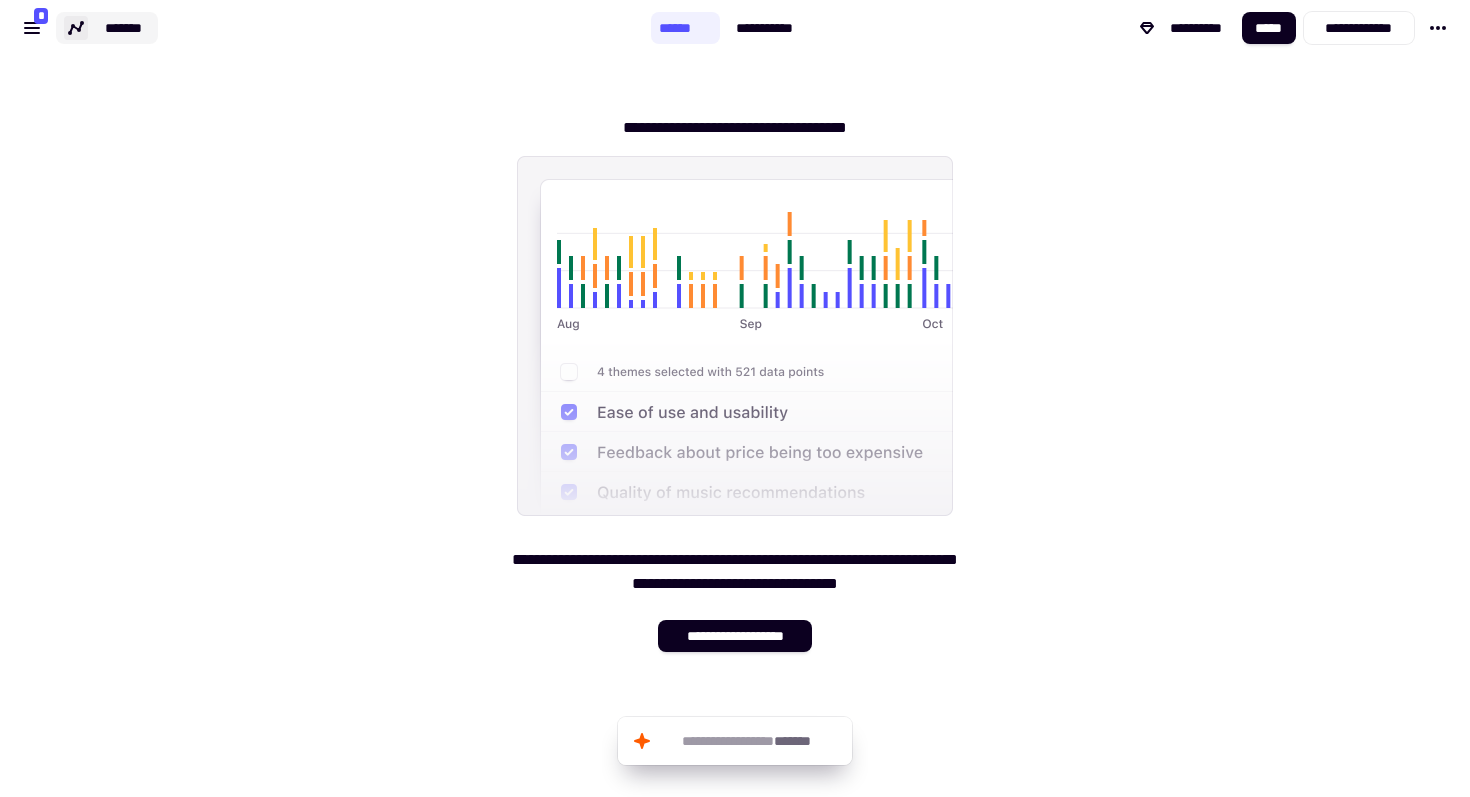 click on "*******" 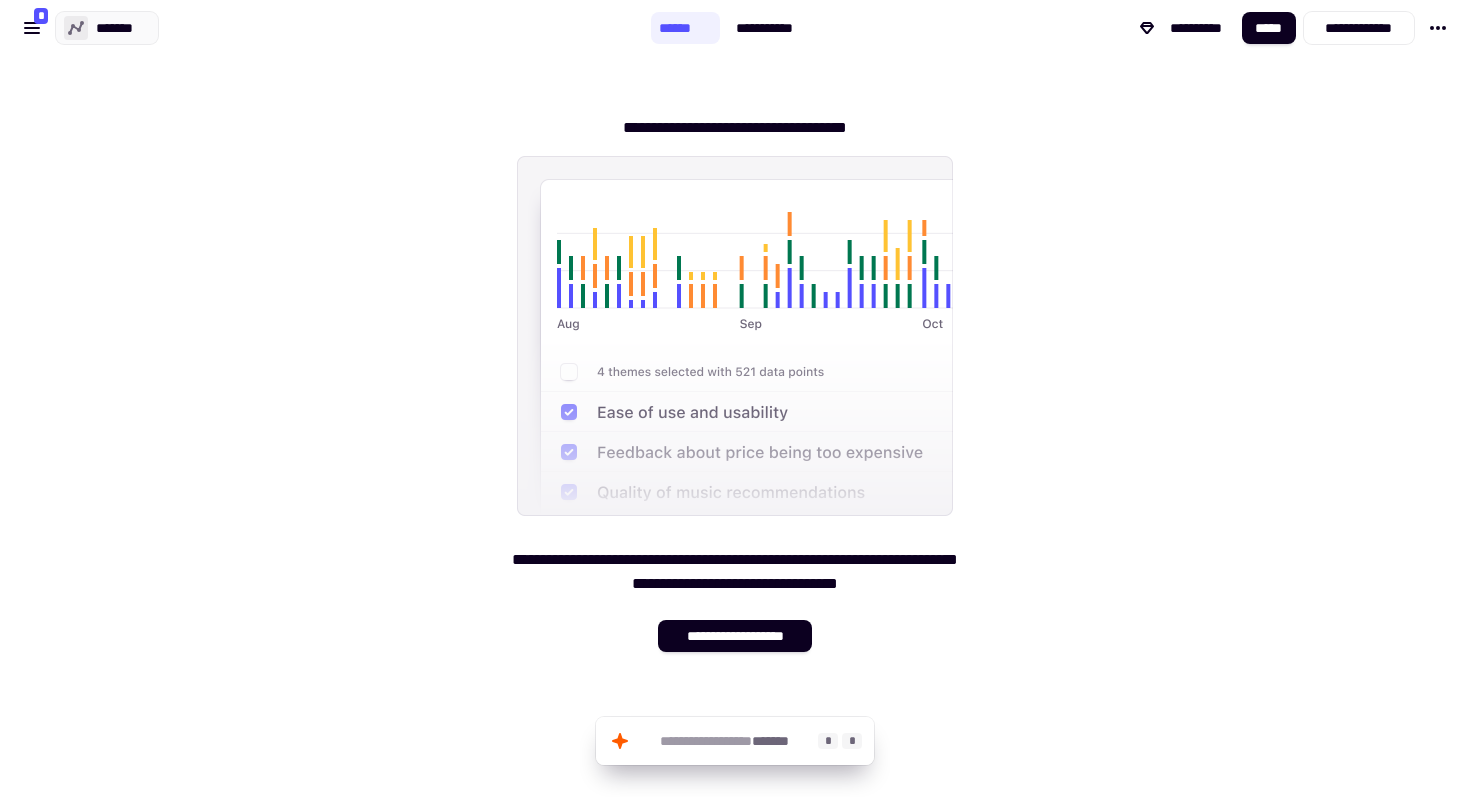 click on "**********" 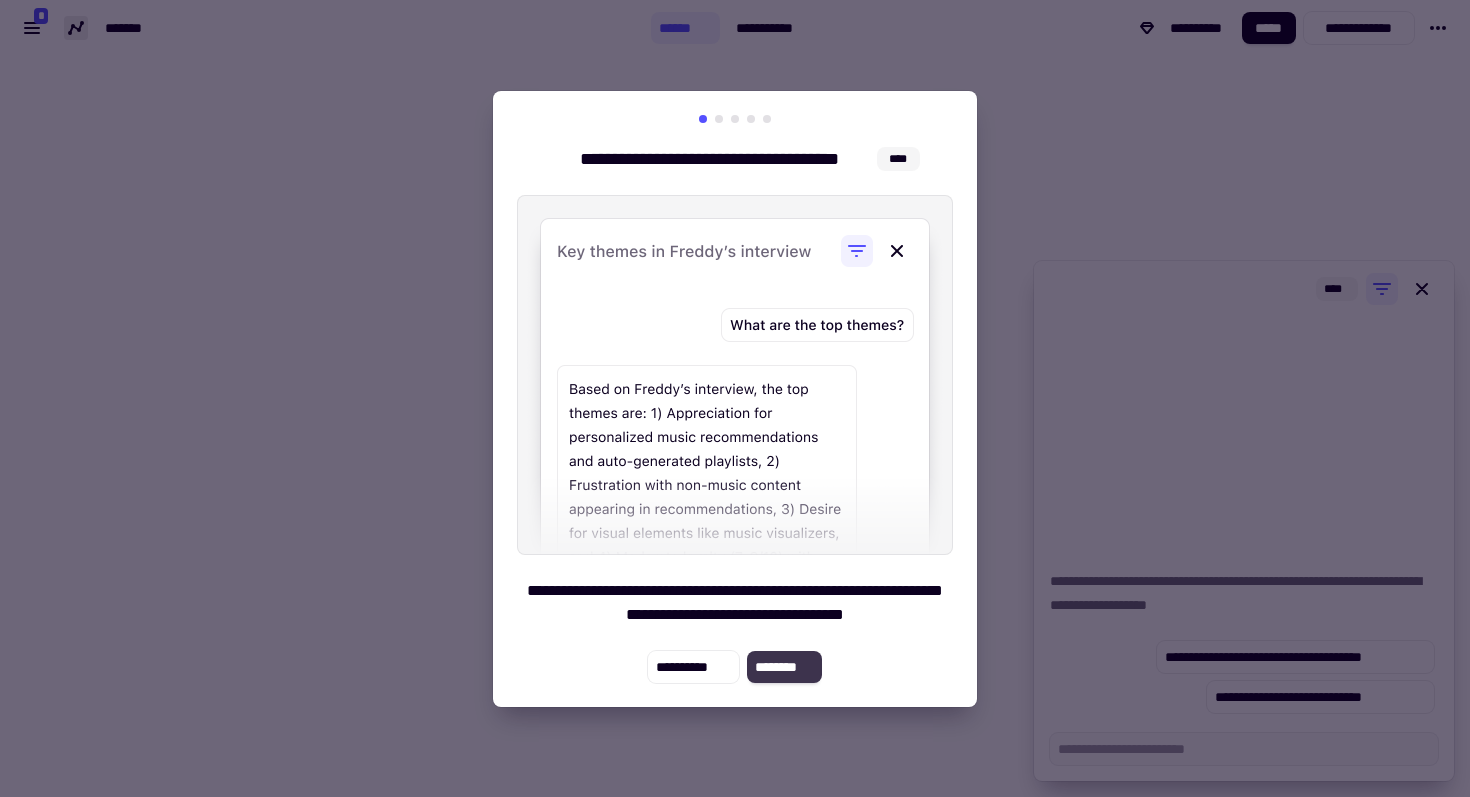 click on "********" 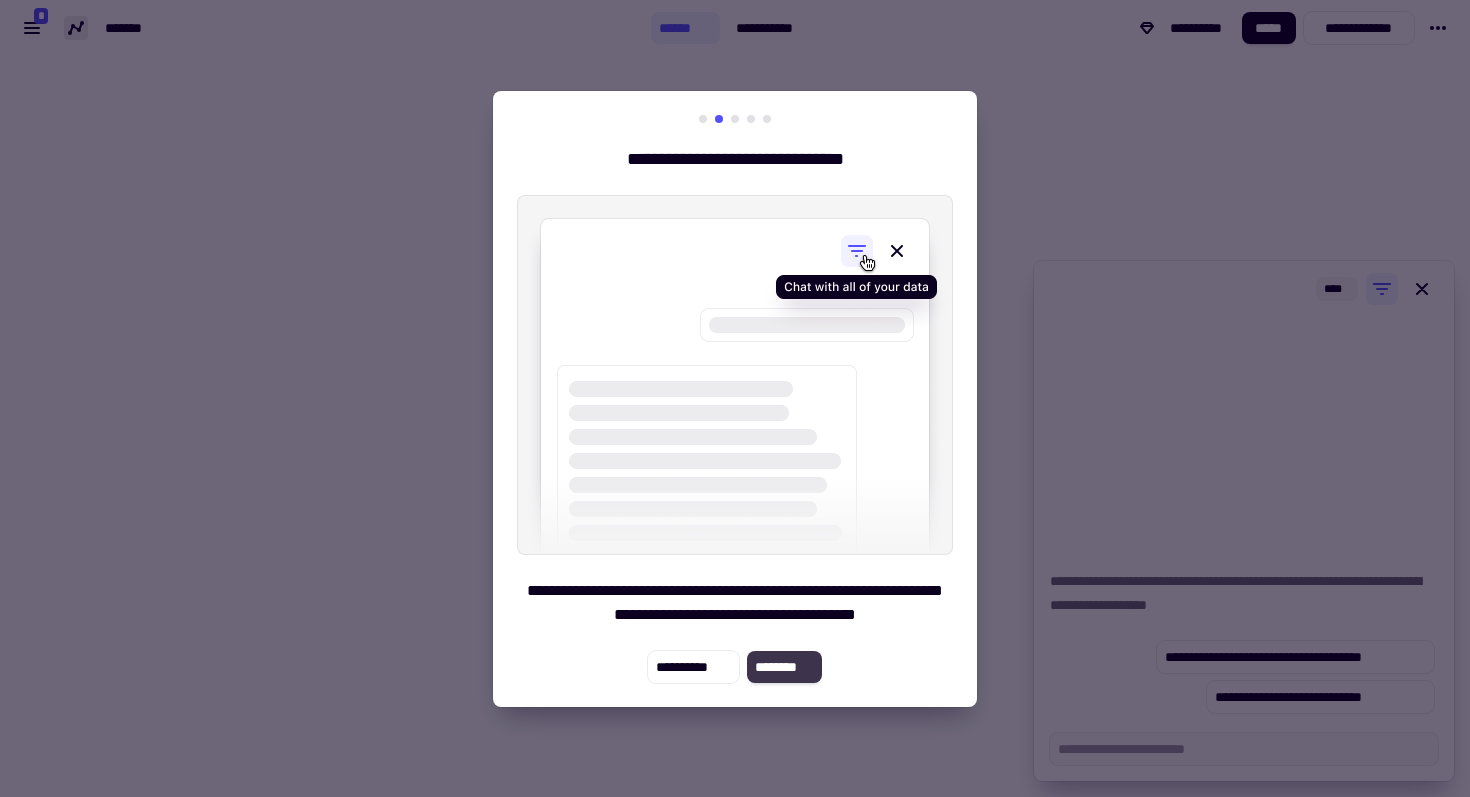 click on "********" 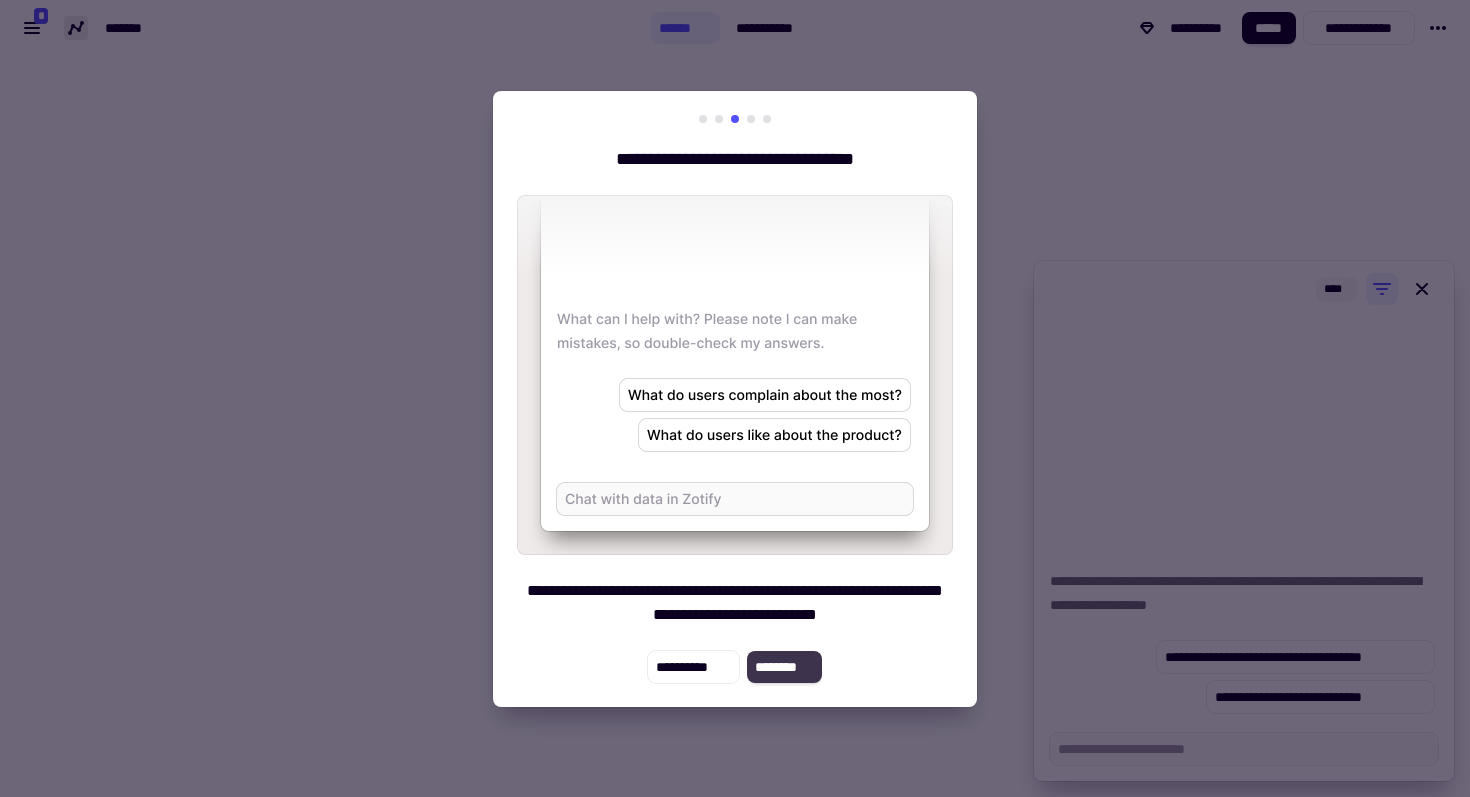 click on "********" 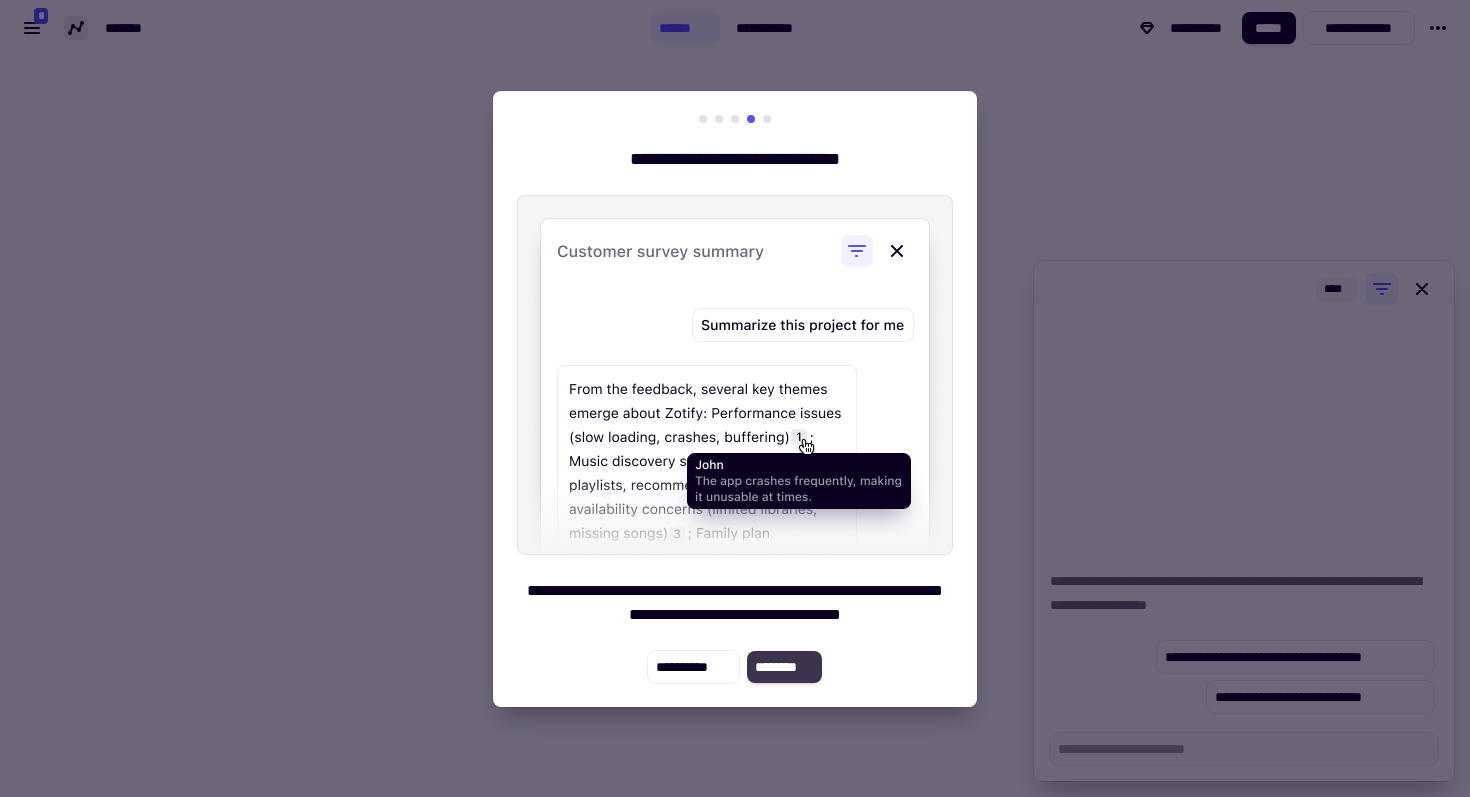 click on "********" 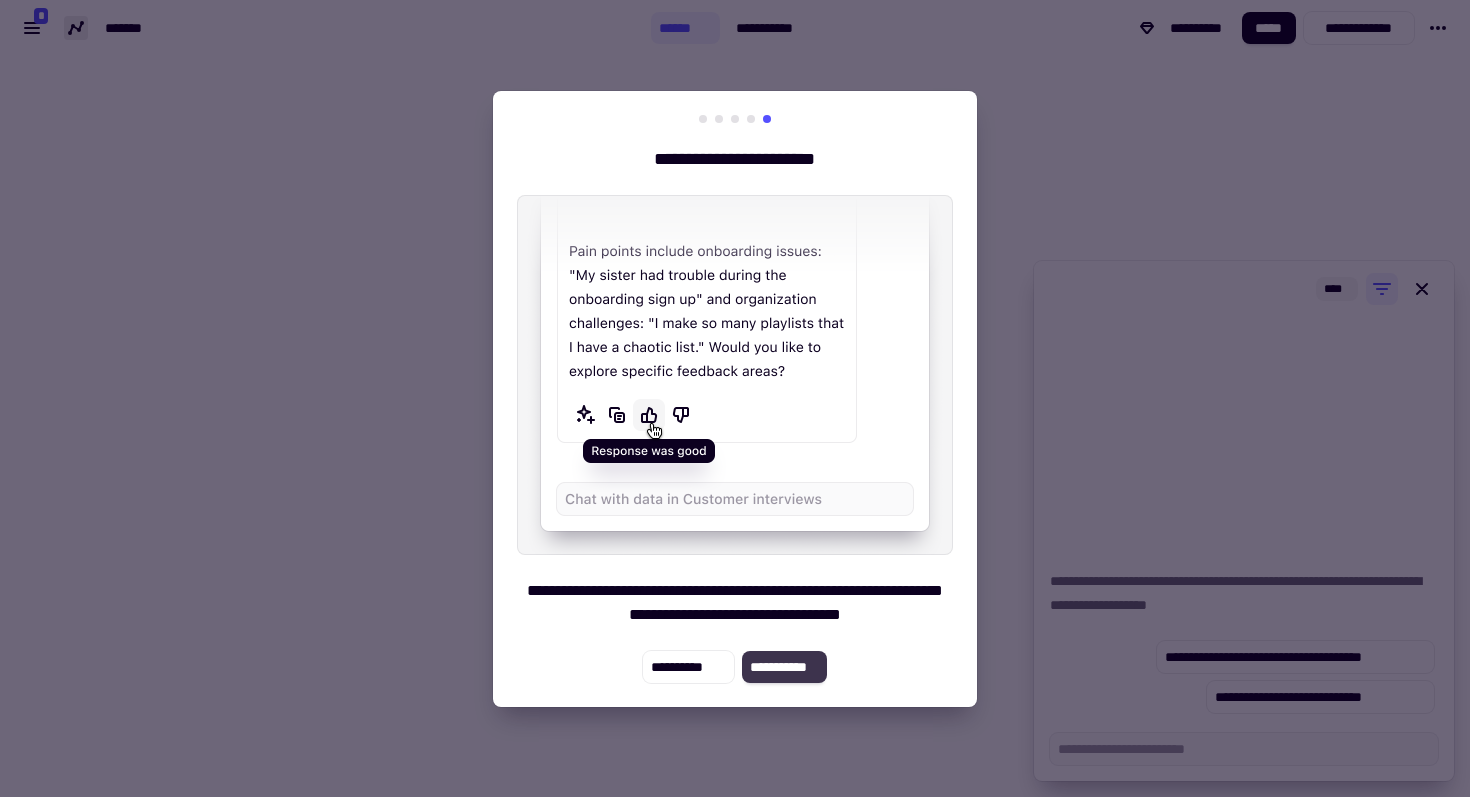 click on "**********" 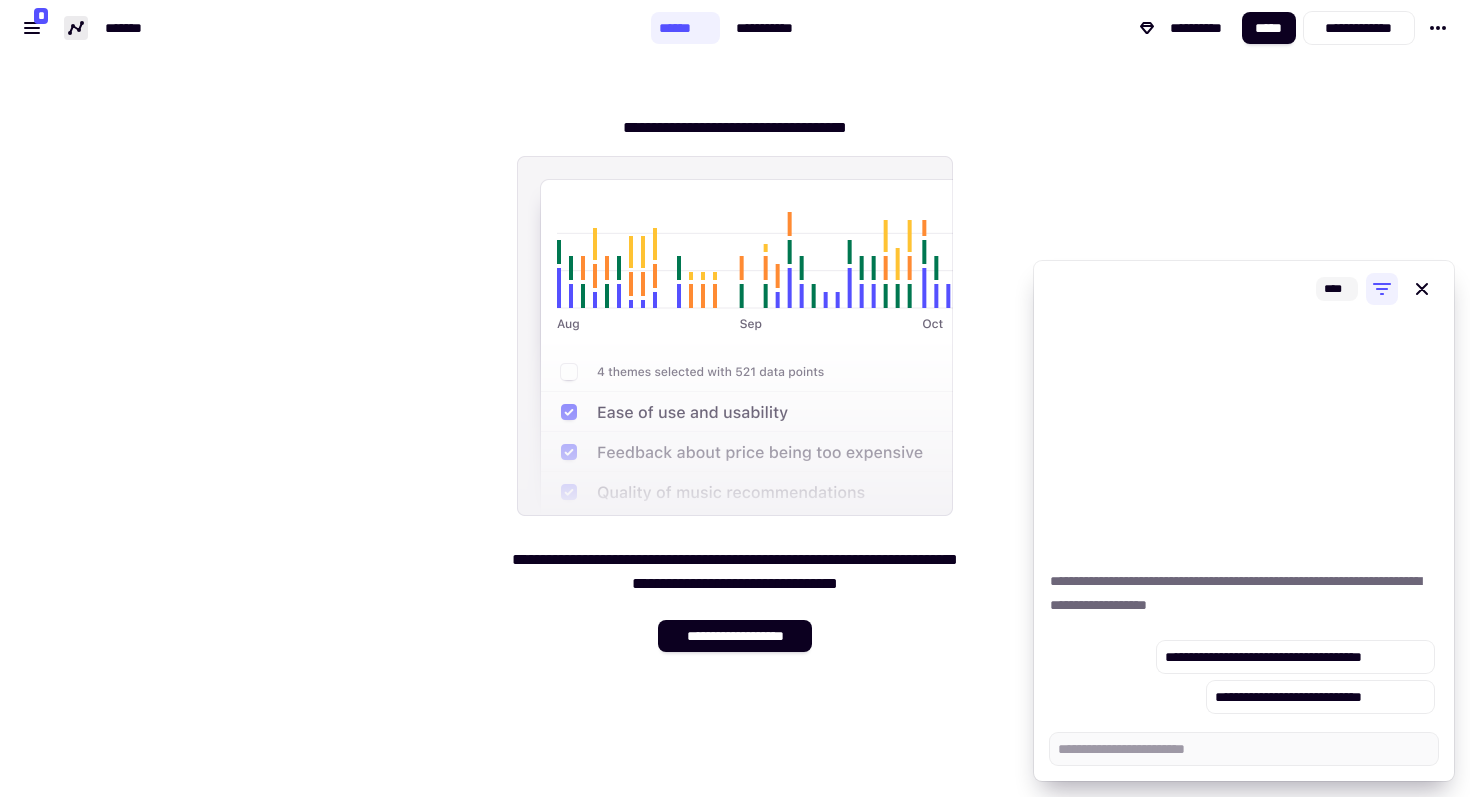 click on "**********" at bounding box center (735, 376) 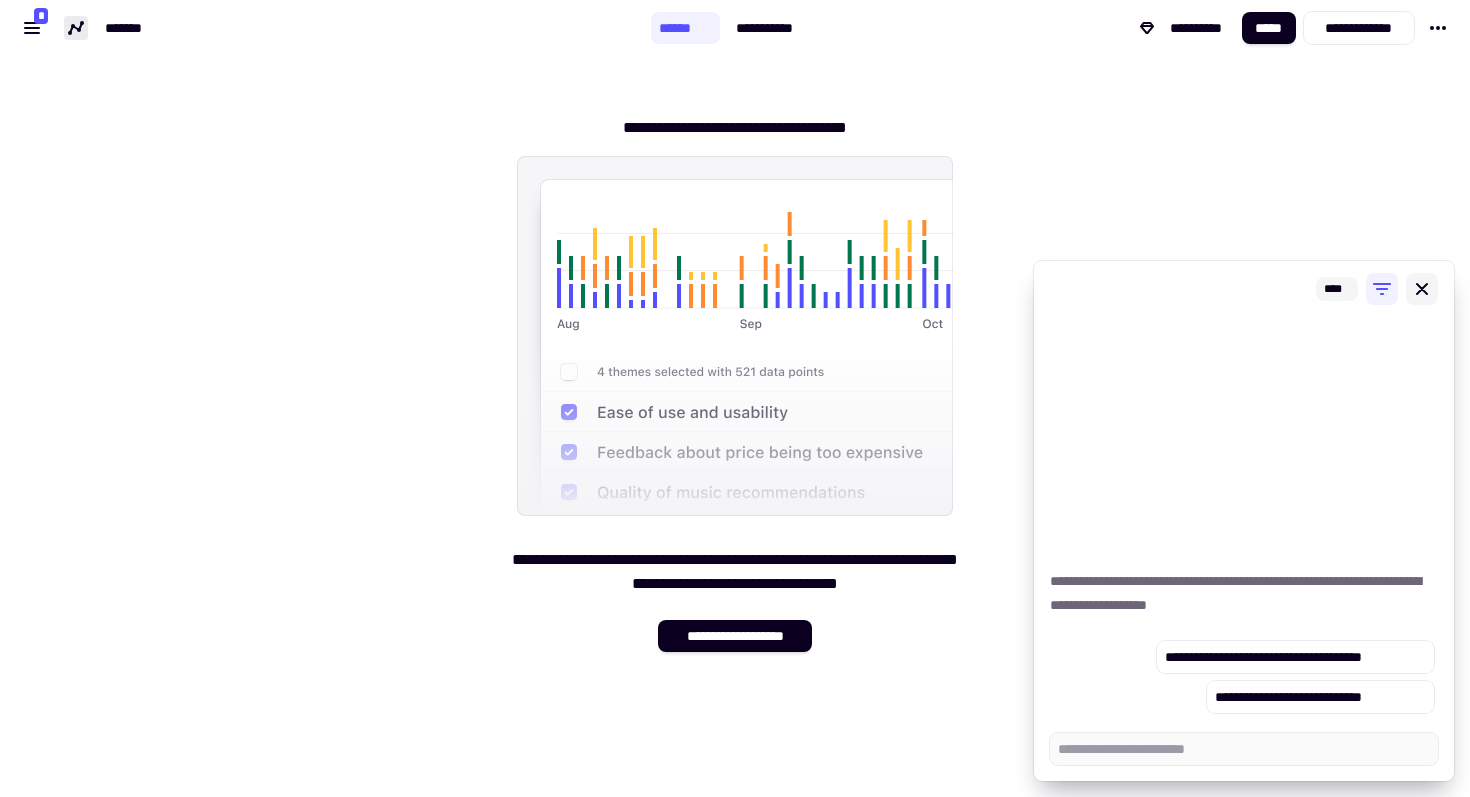 click 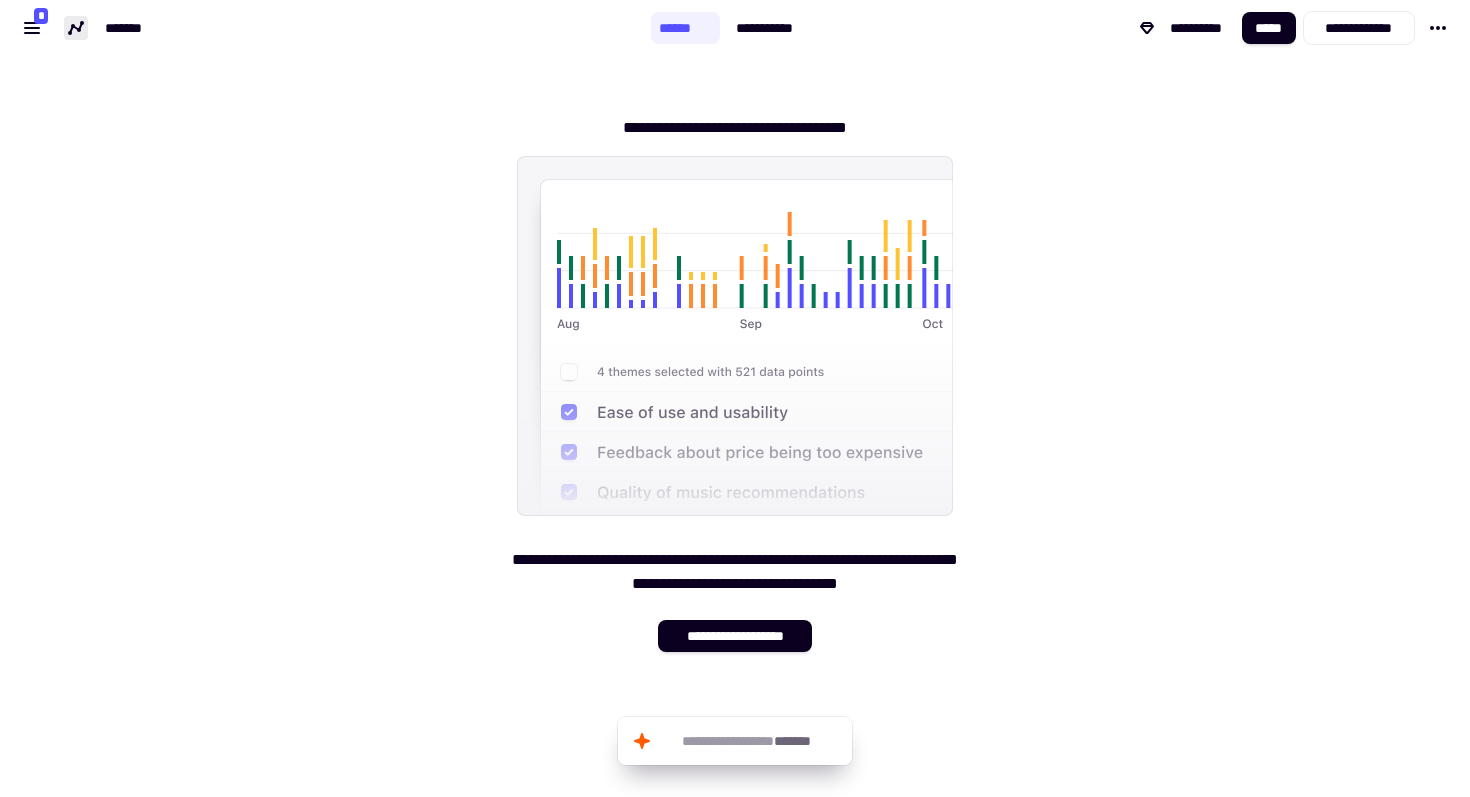 drag, startPoint x: 1264, startPoint y: 31, endPoint x: 1261, endPoint y: 73, distance: 42.107006 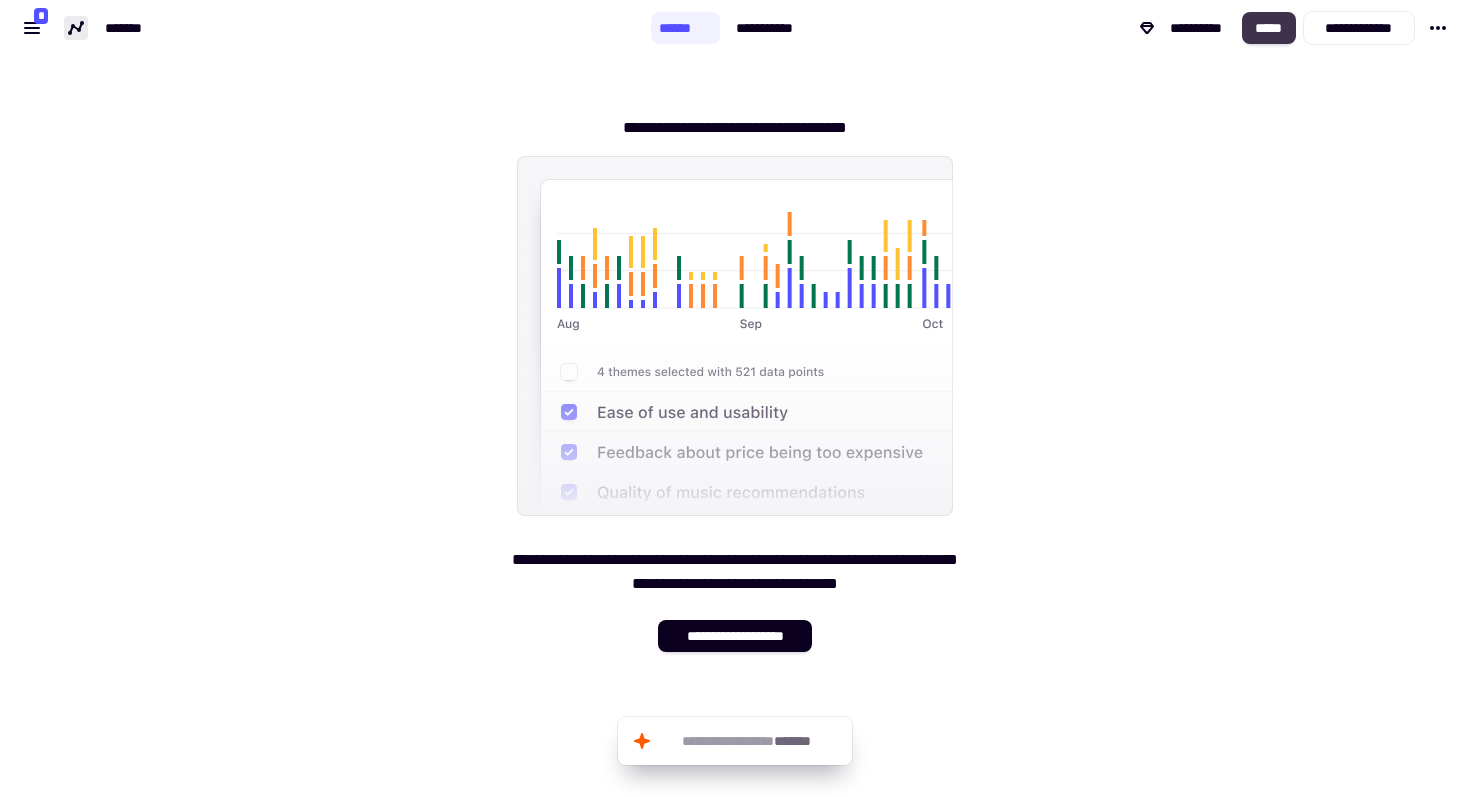 click on "*****" 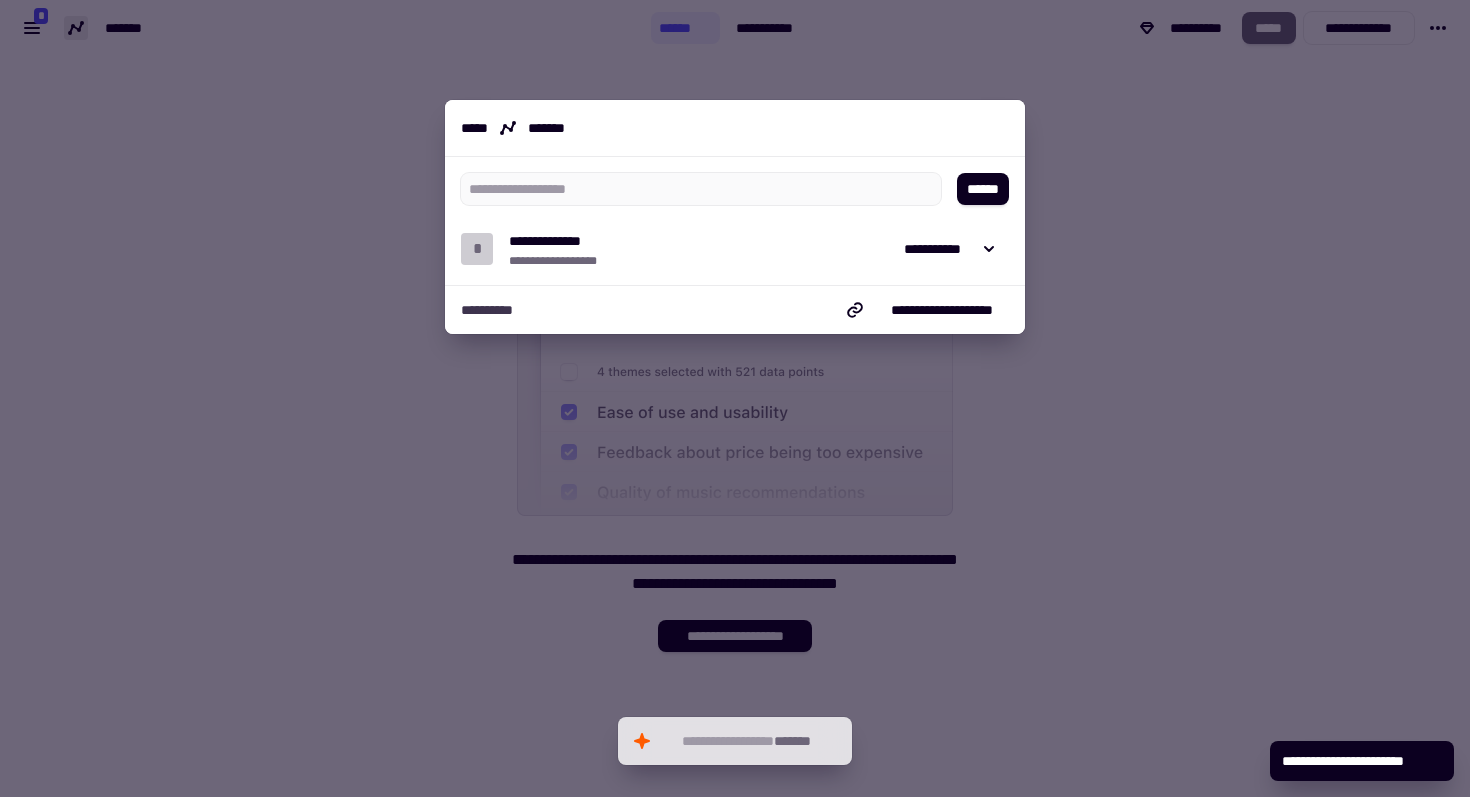 click at bounding box center [735, 398] 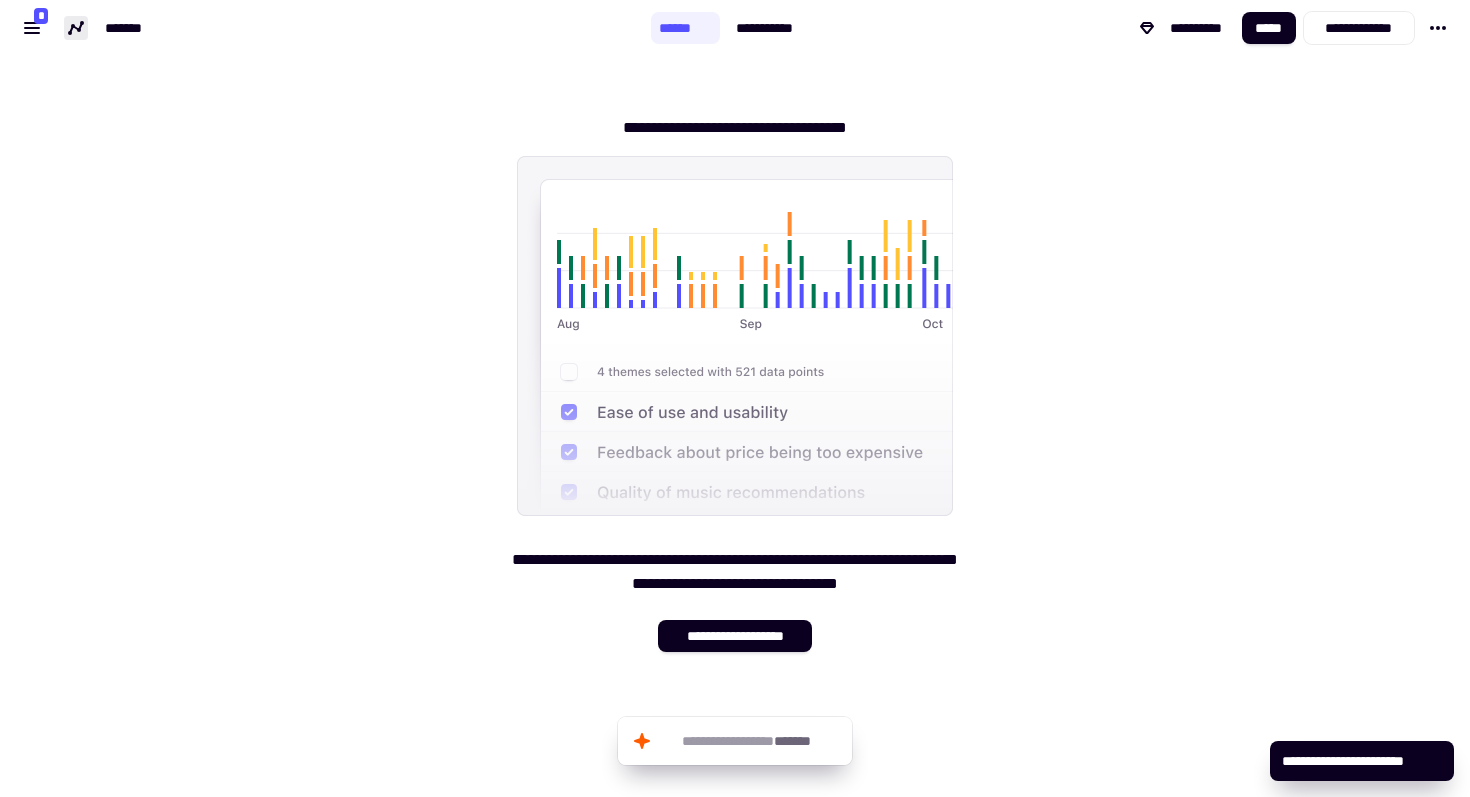 click on "**********" at bounding box center (325, 28) 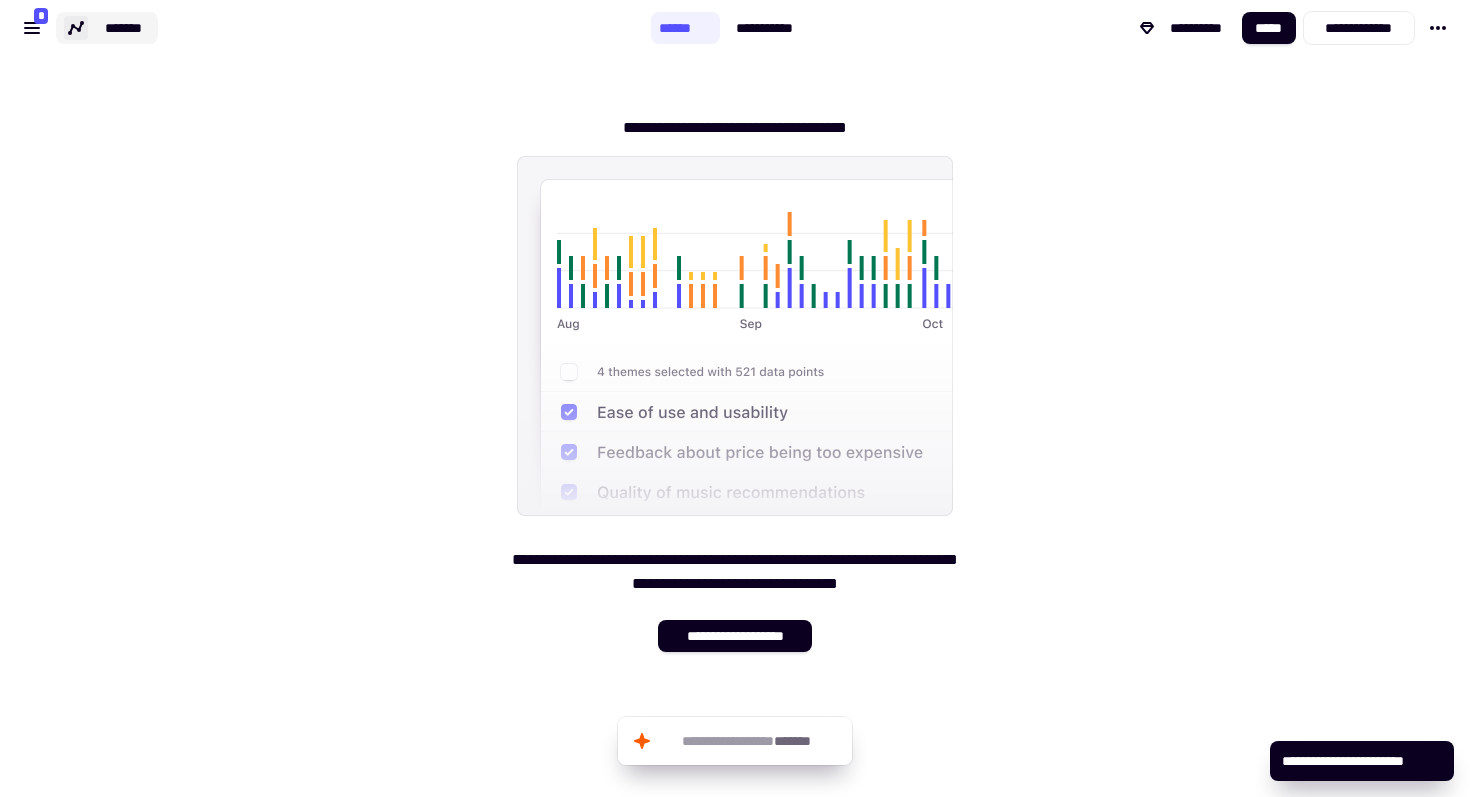 click on "*******" 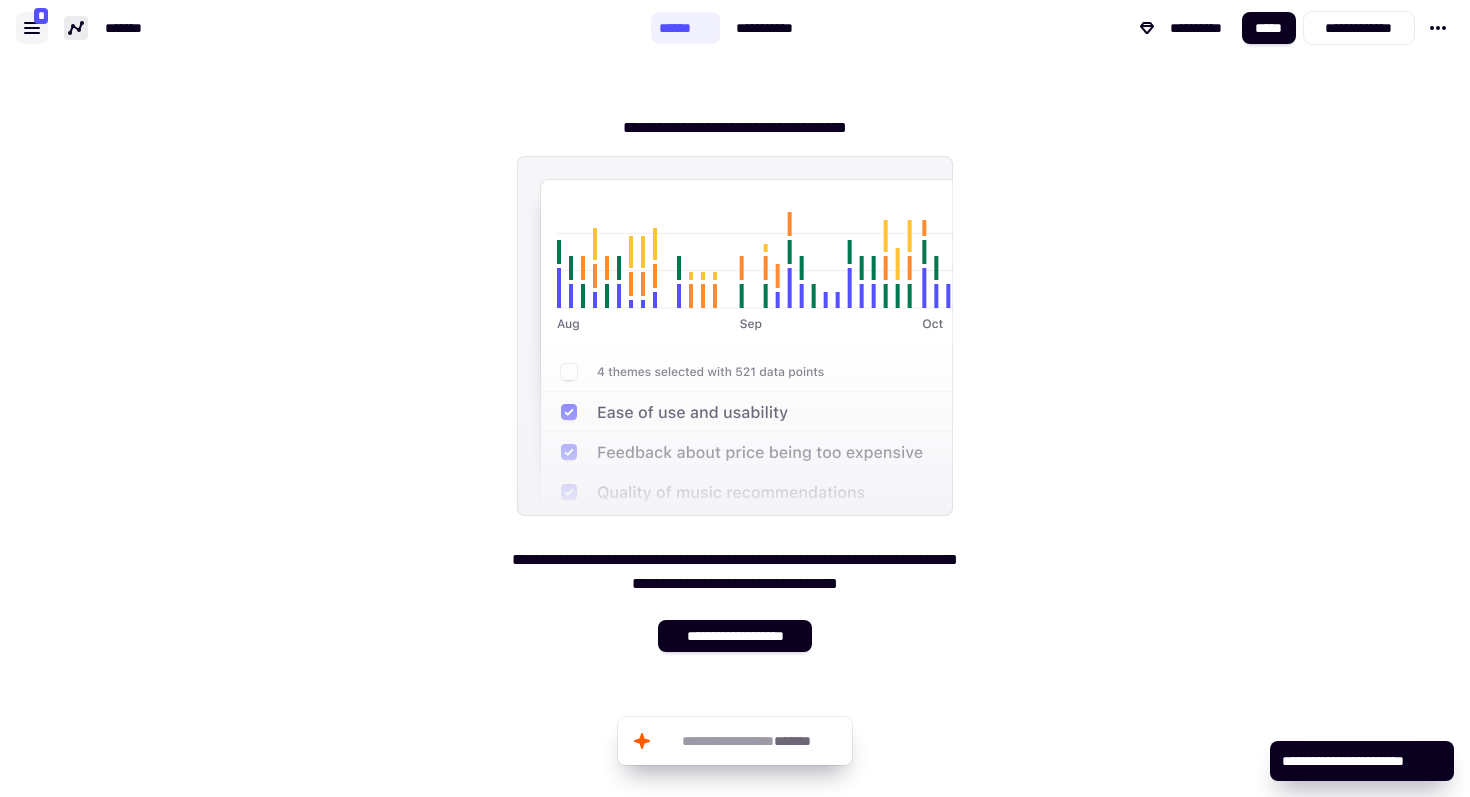 click 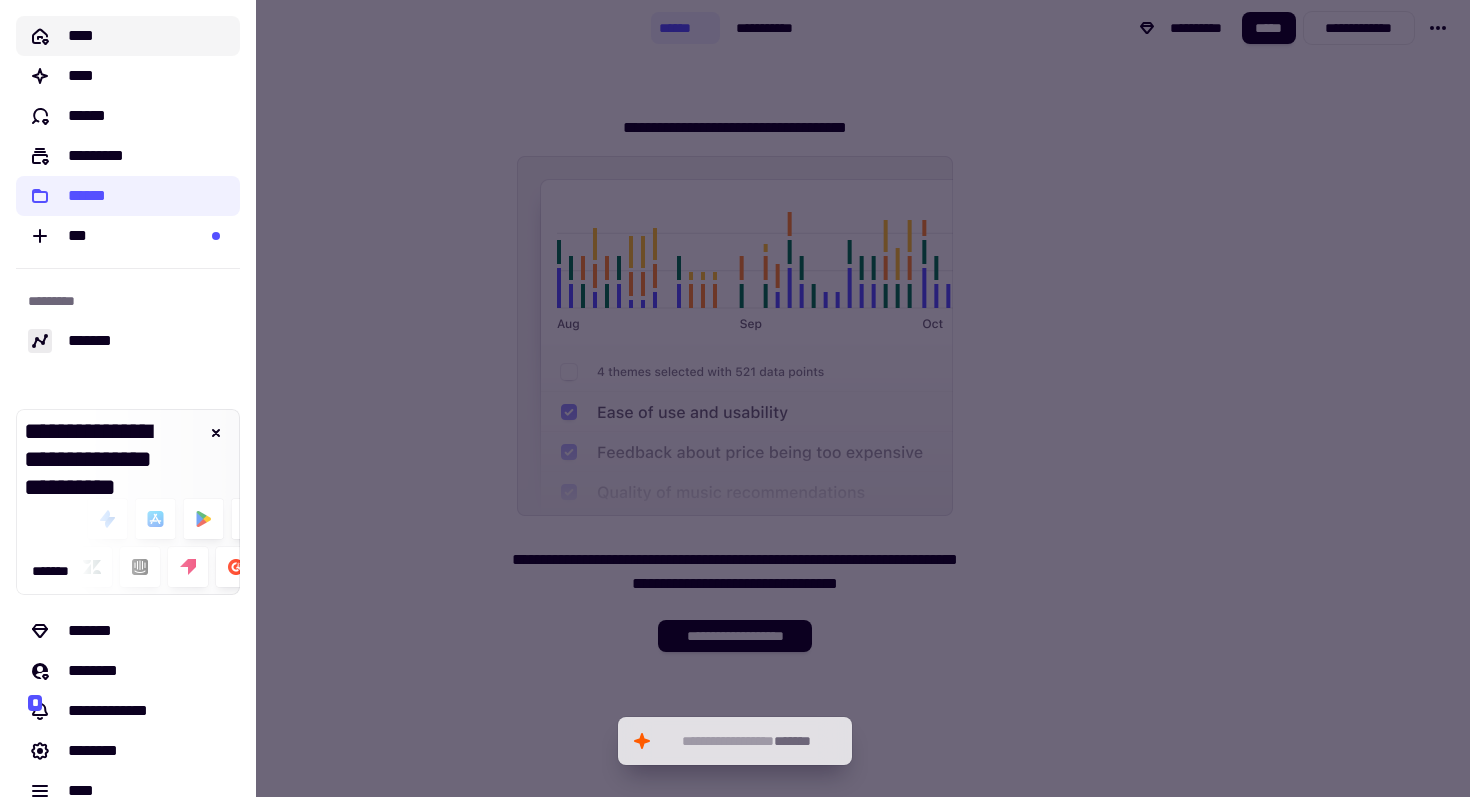 click on "****" 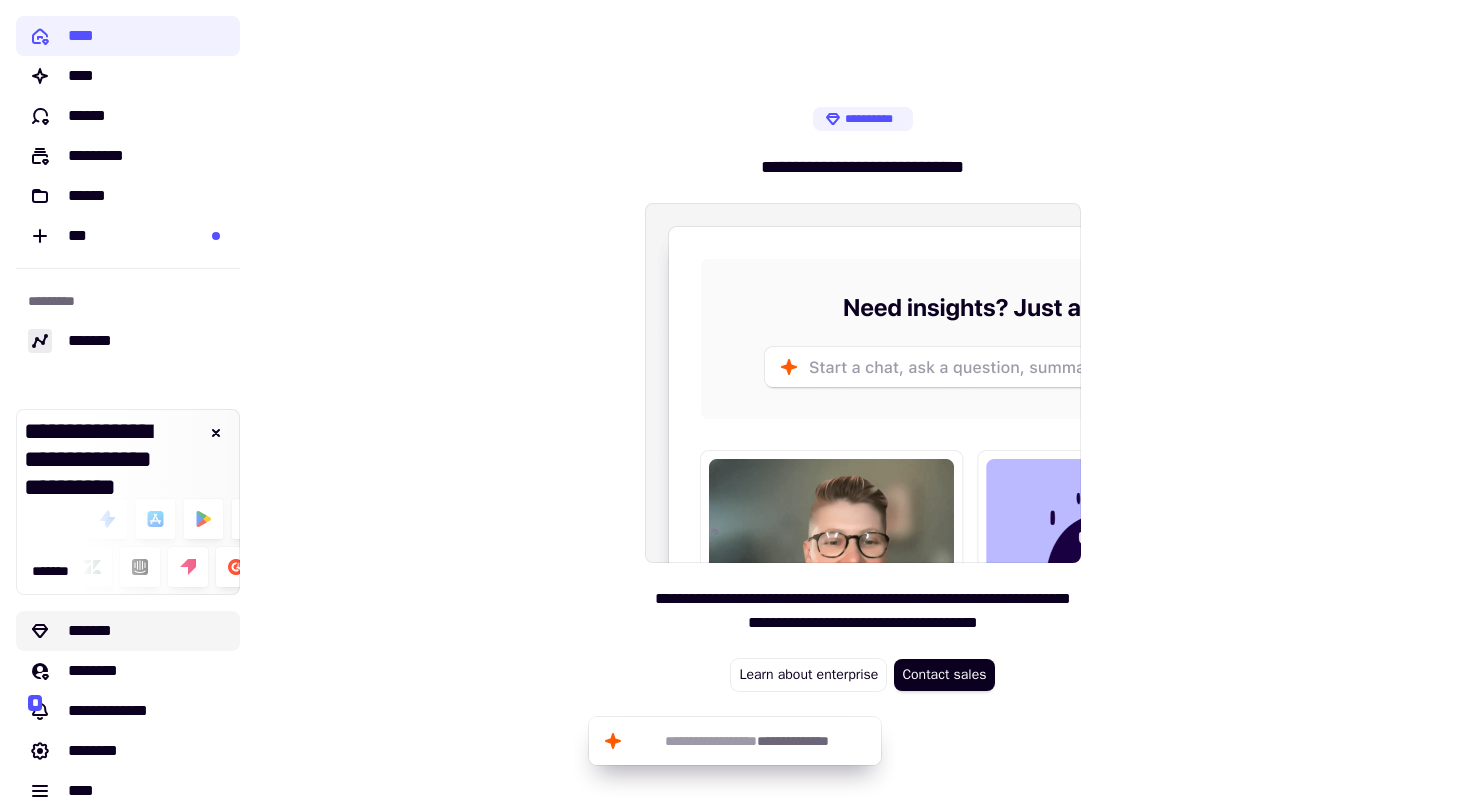 scroll, scrollTop: 30, scrollLeft: 0, axis: vertical 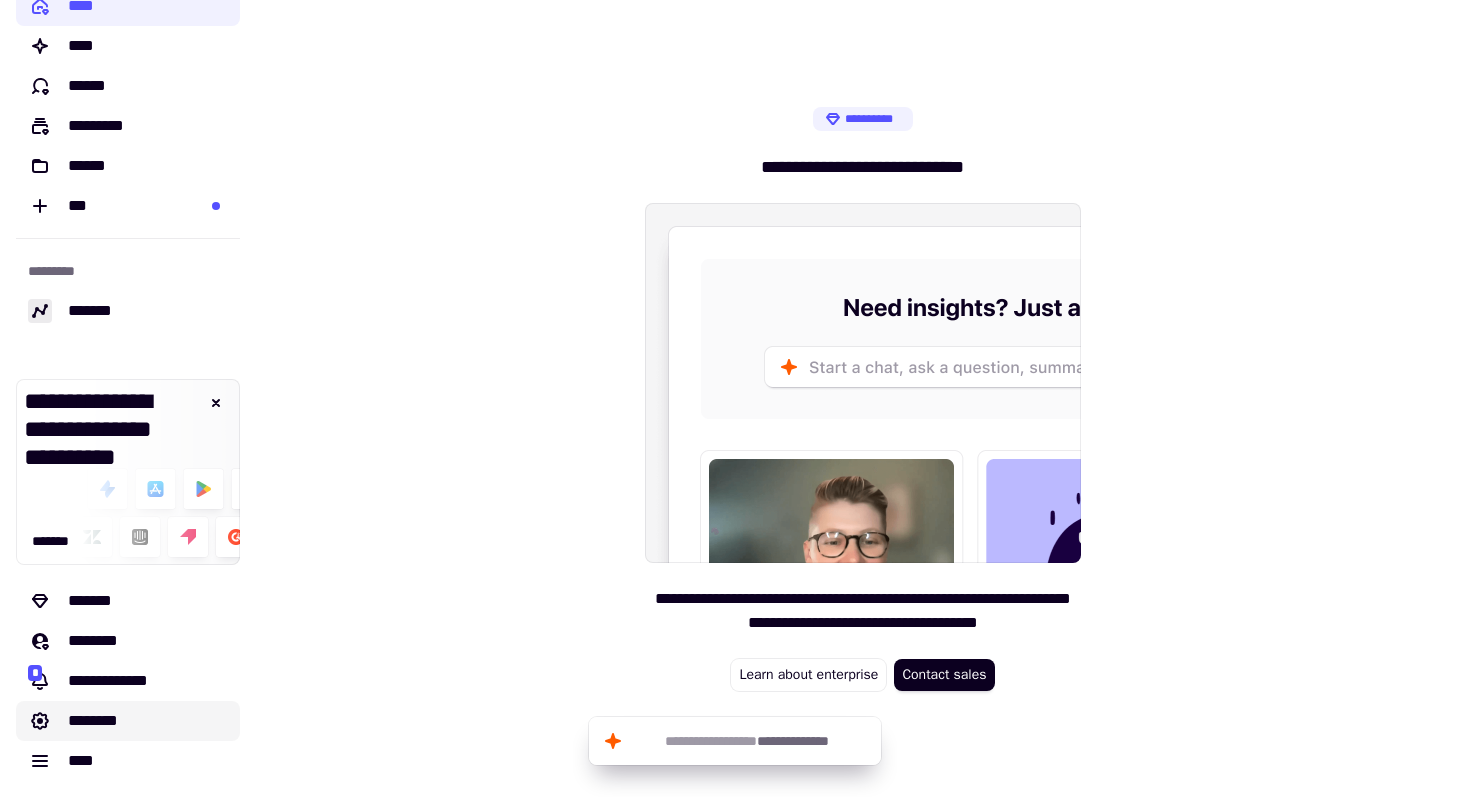 click on "********" 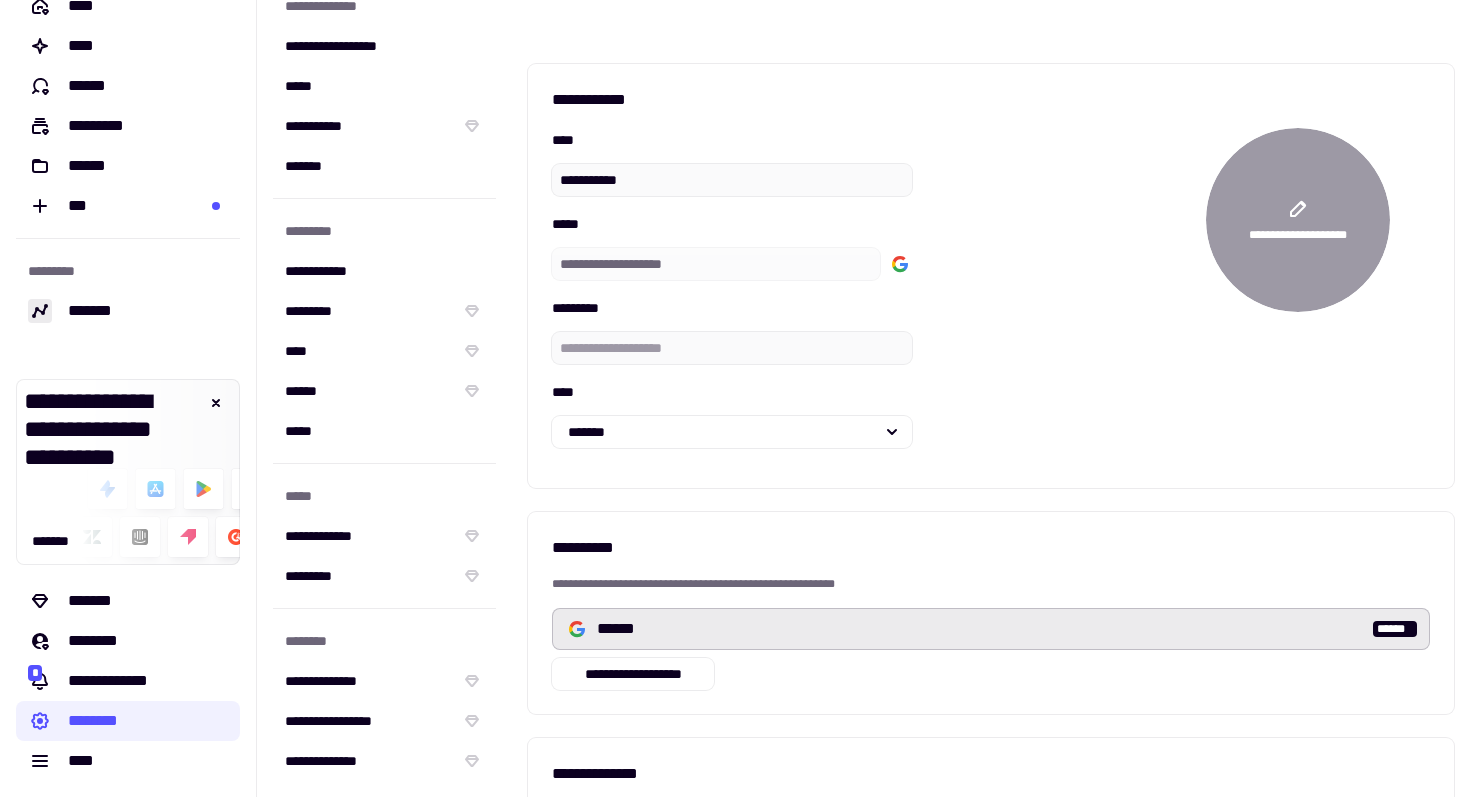 scroll, scrollTop: 0, scrollLeft: 0, axis: both 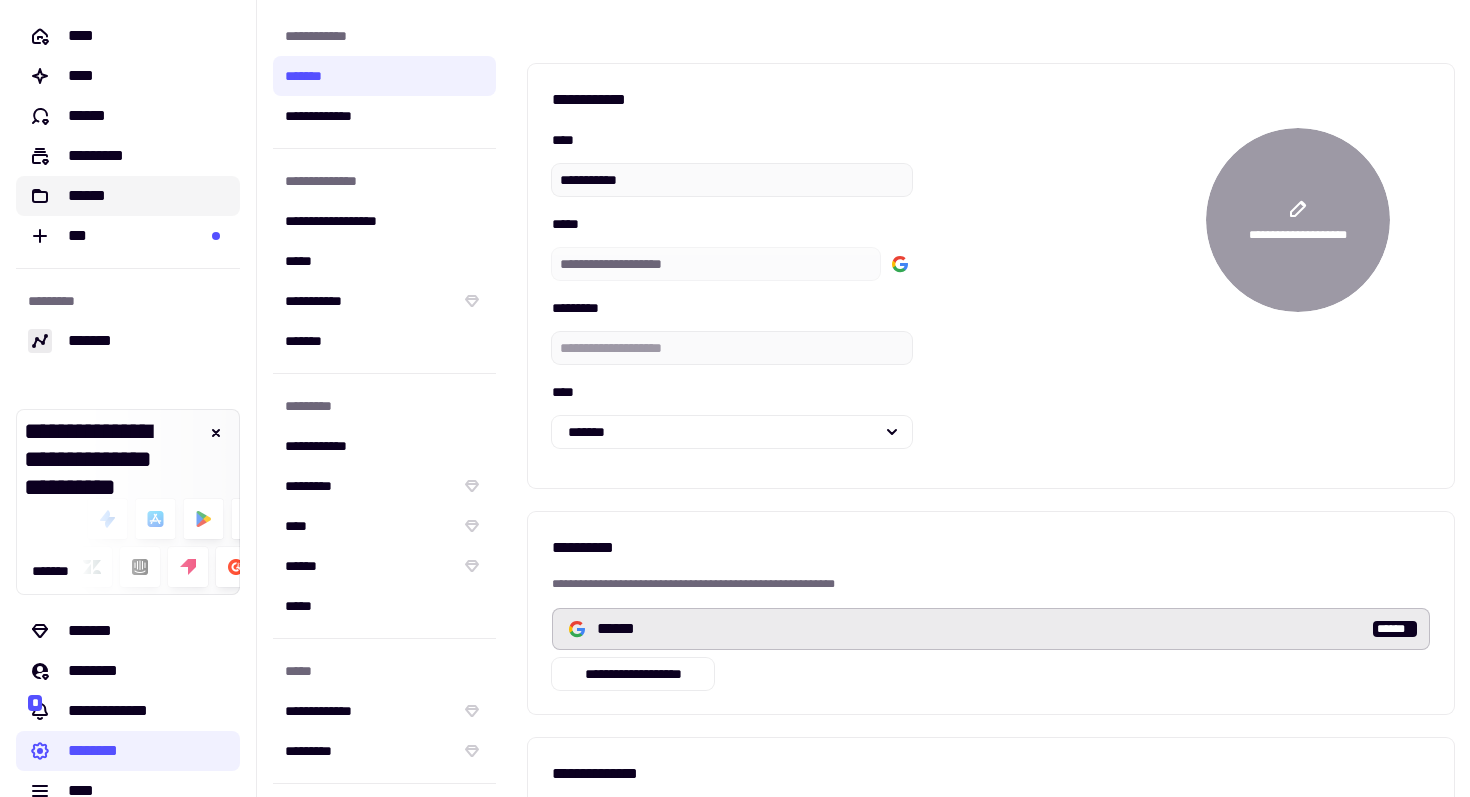 click on "******" 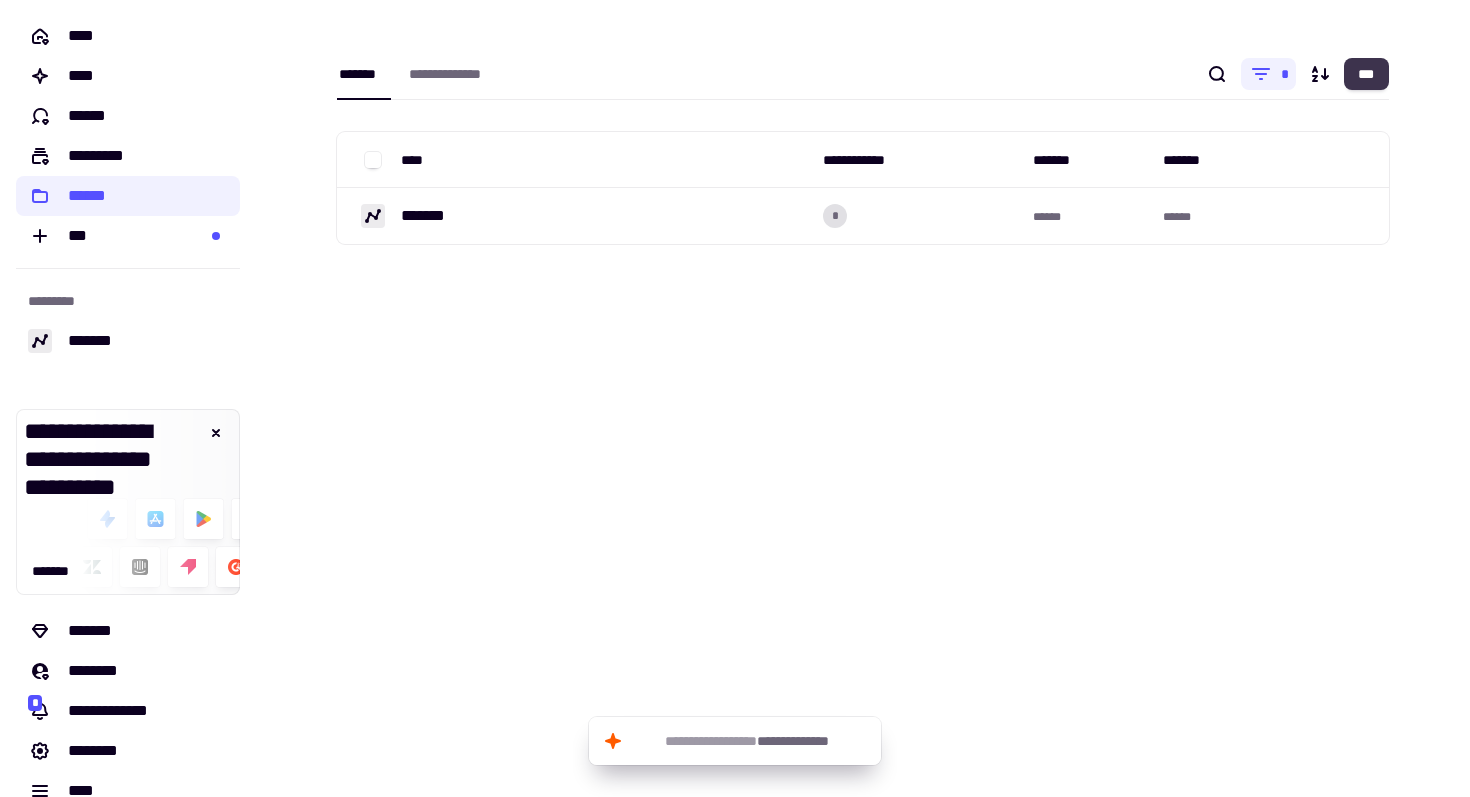 click on "***" 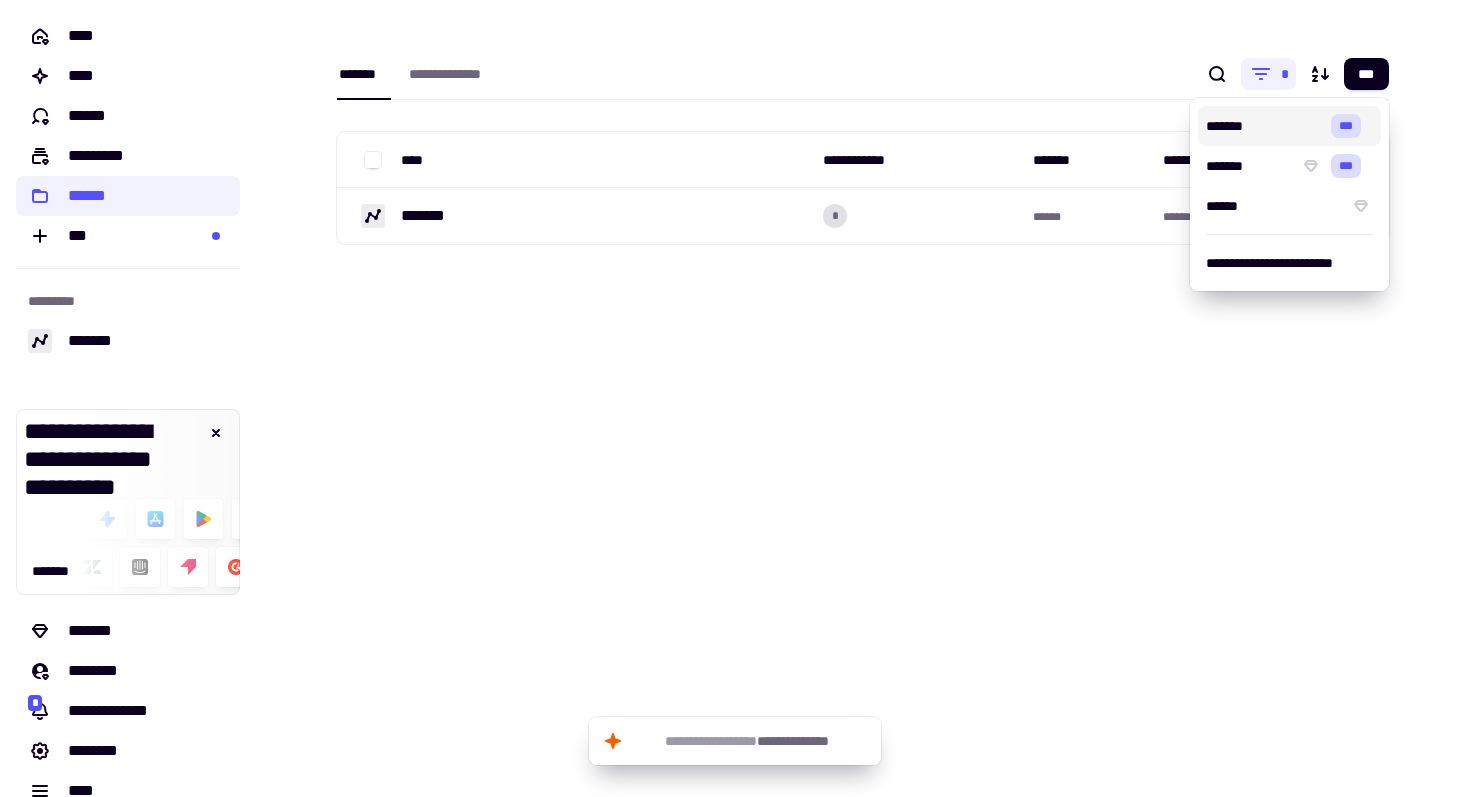 click on "*******" at bounding box center [1265, 126] 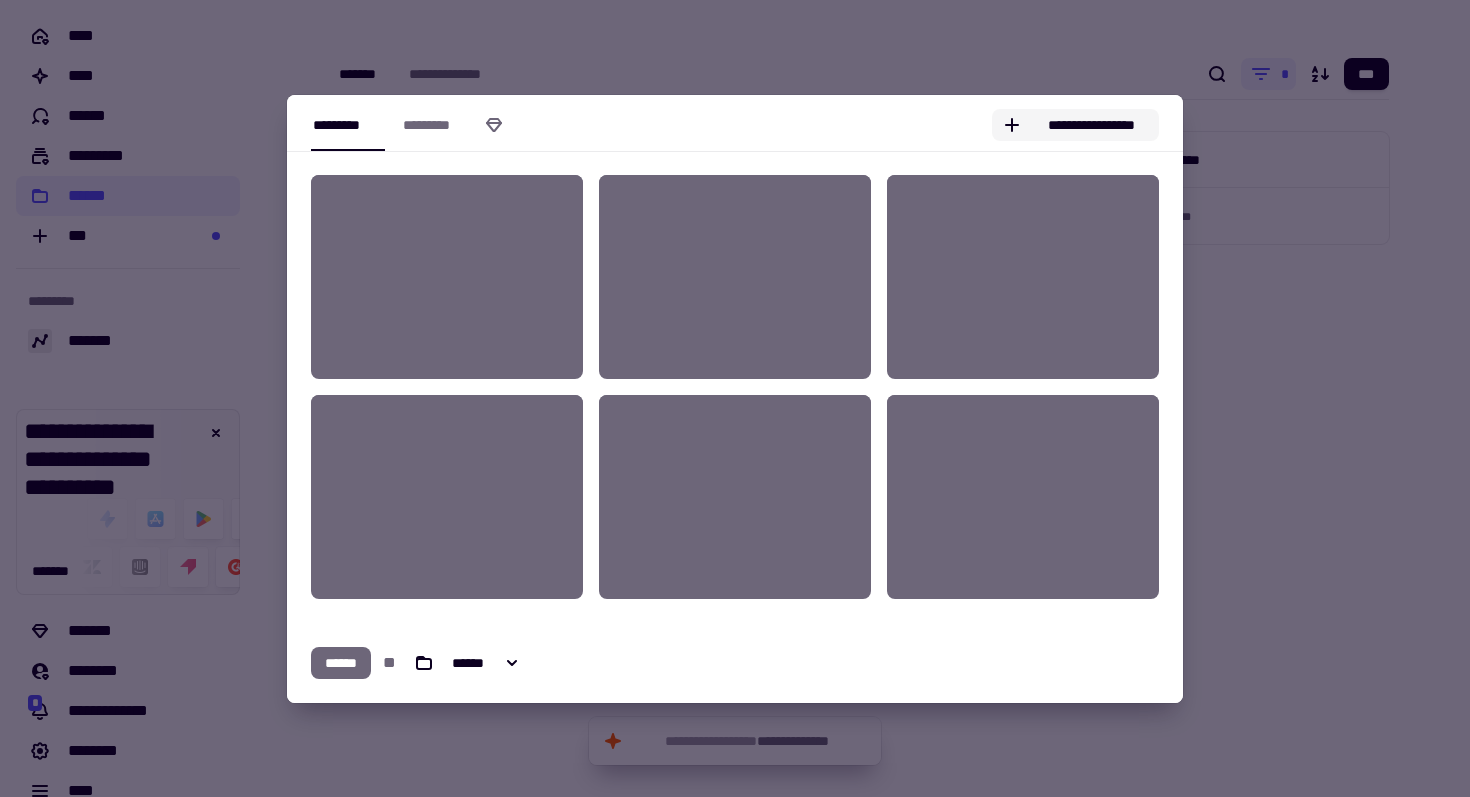 click on "**********" 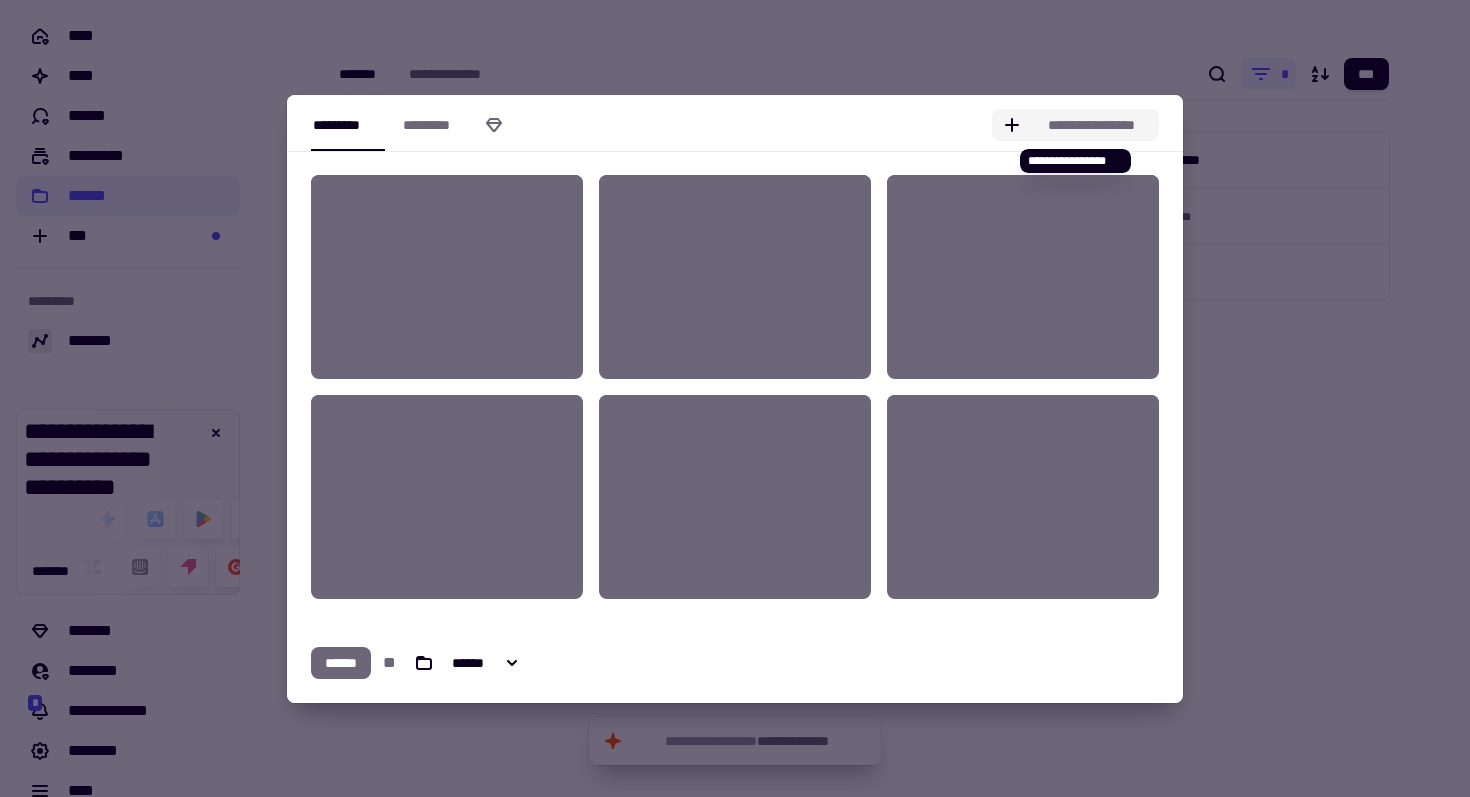 click on "**********" 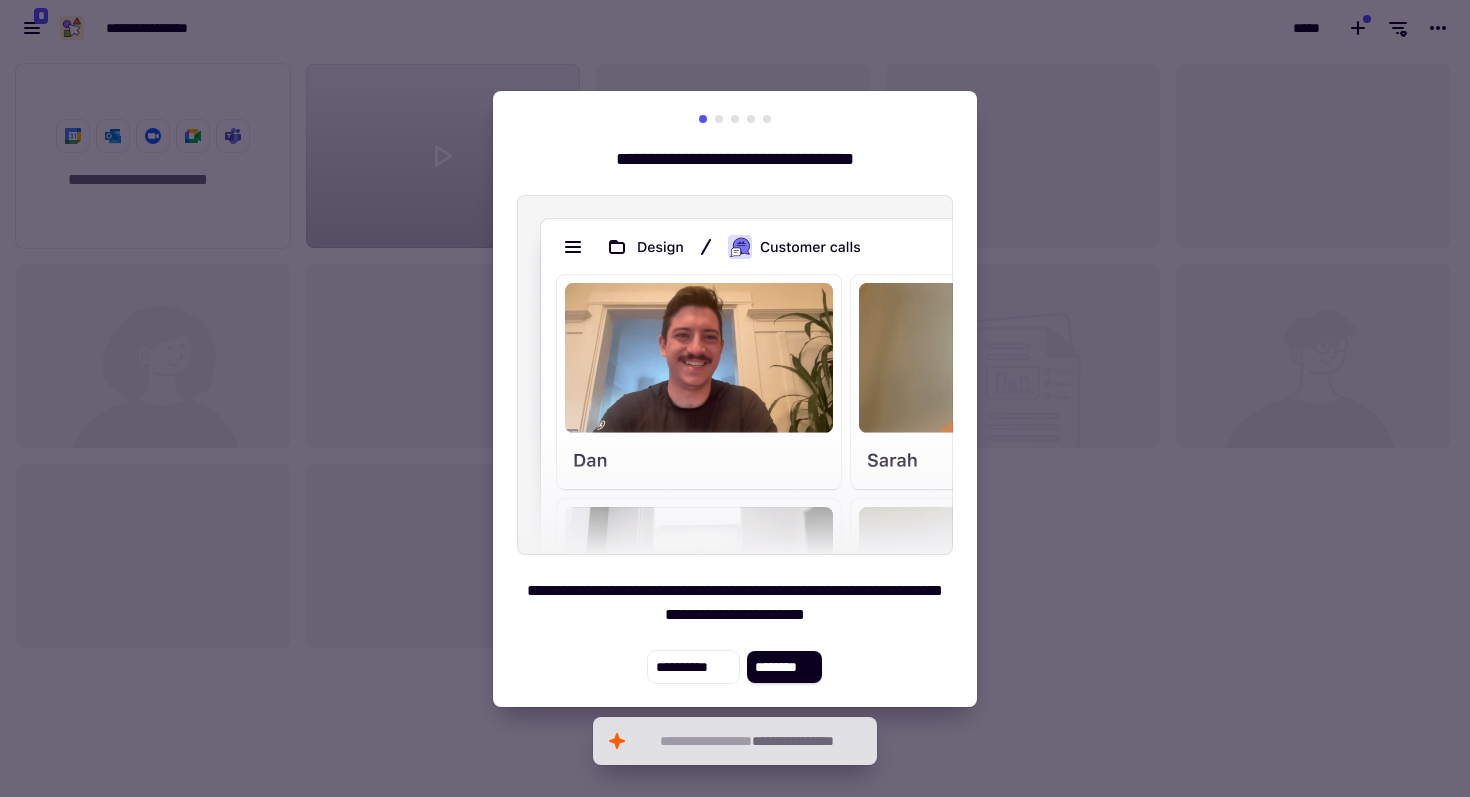 scroll, scrollTop: 1, scrollLeft: 1, axis: both 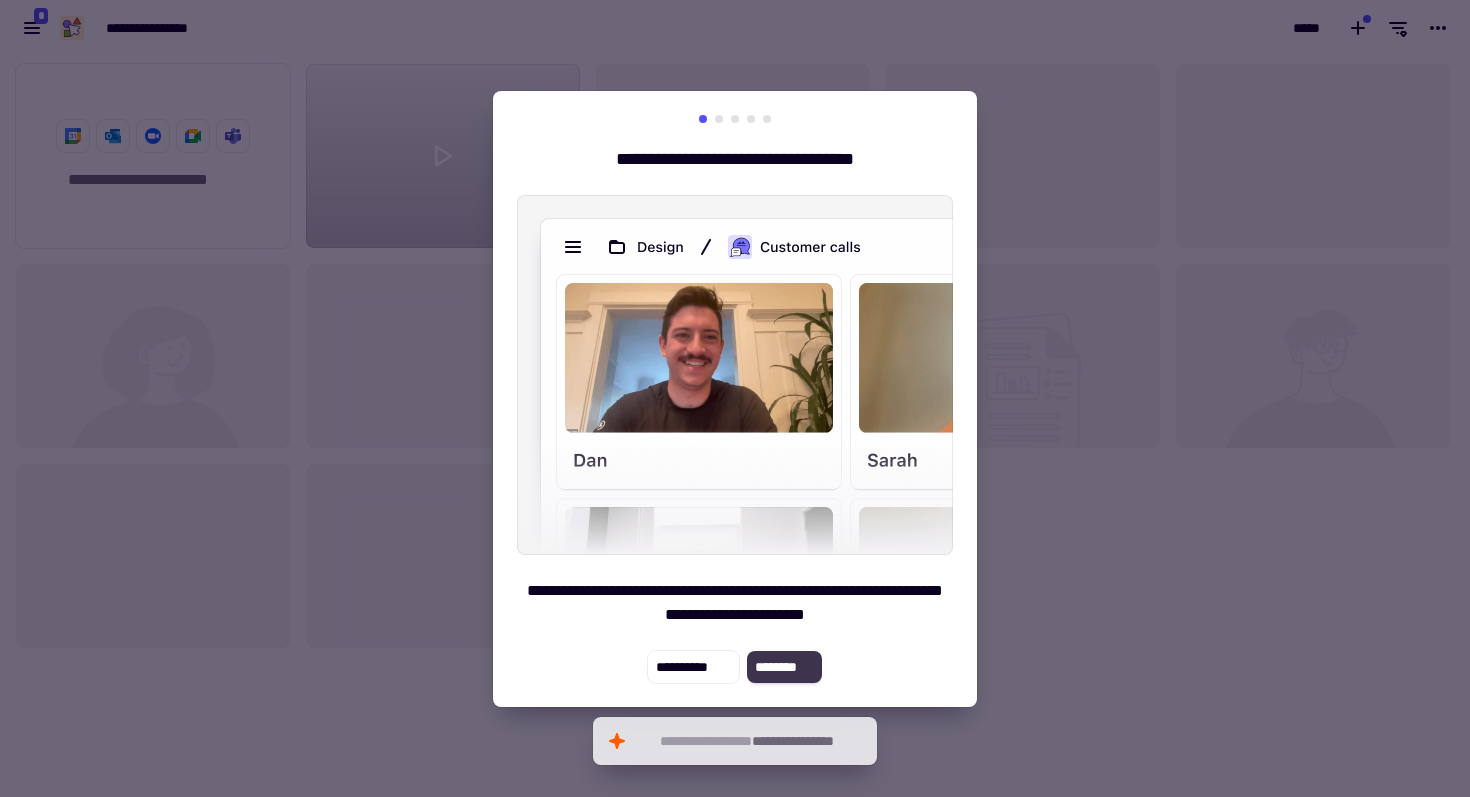 click on "********" 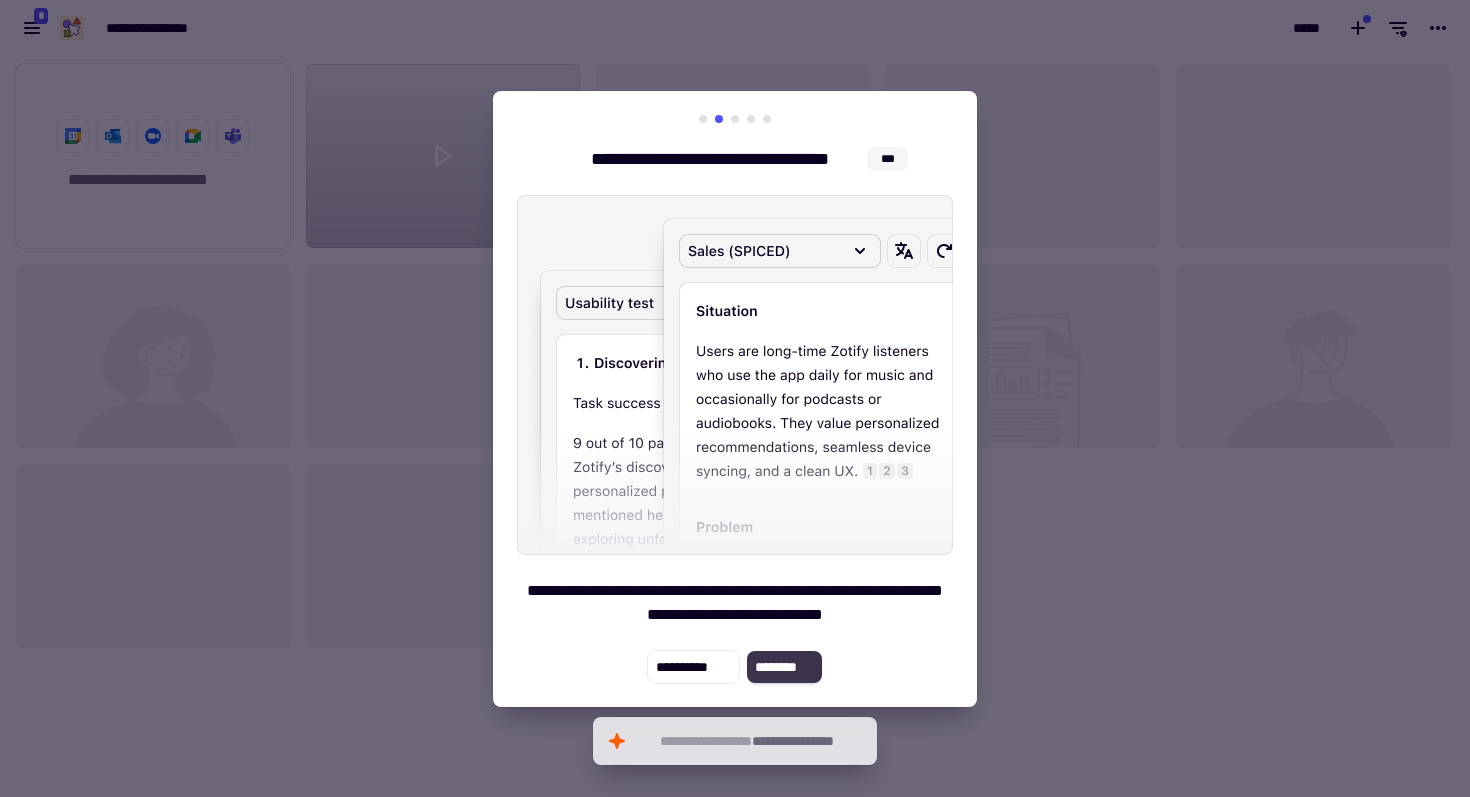 click on "********" 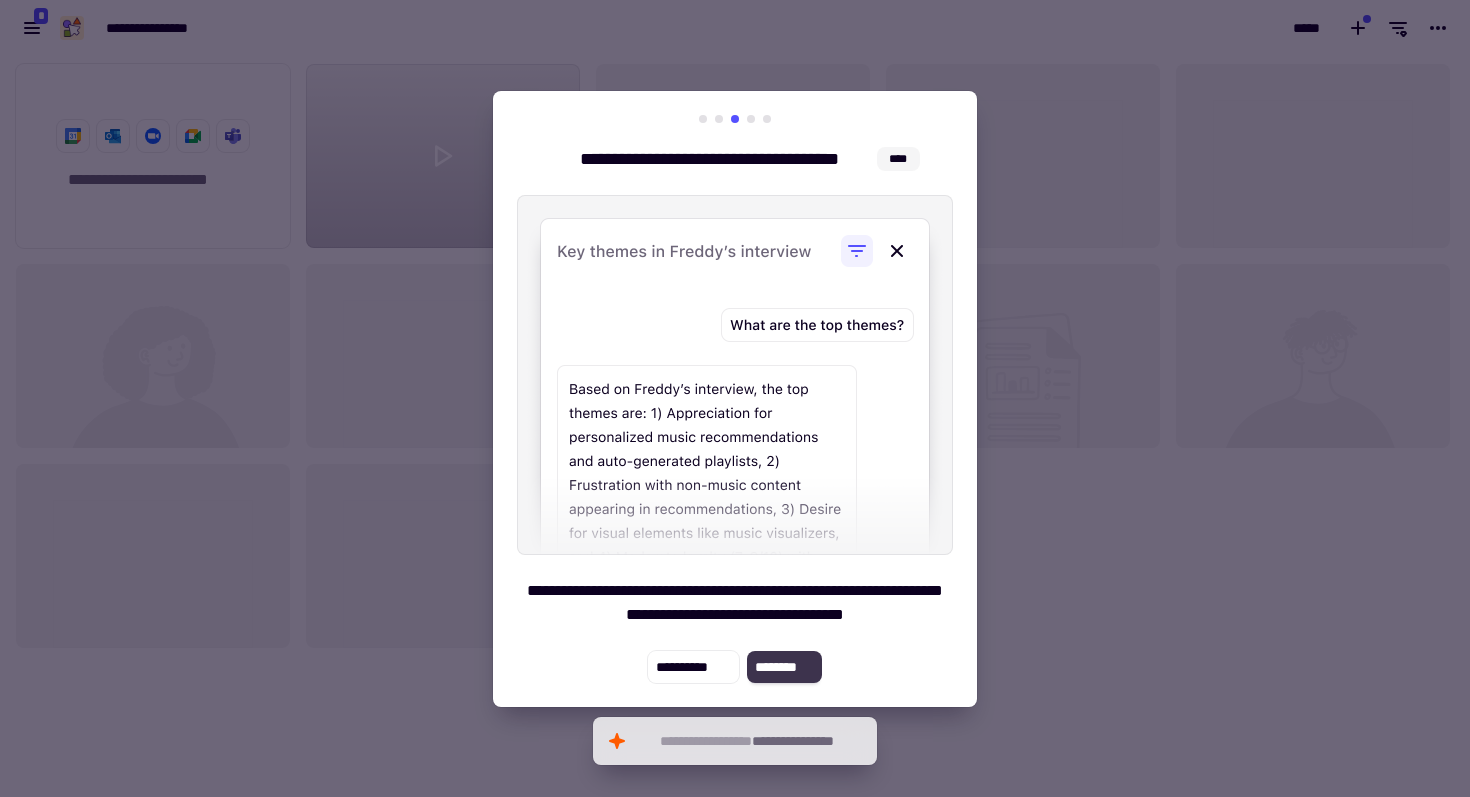 click on "********" 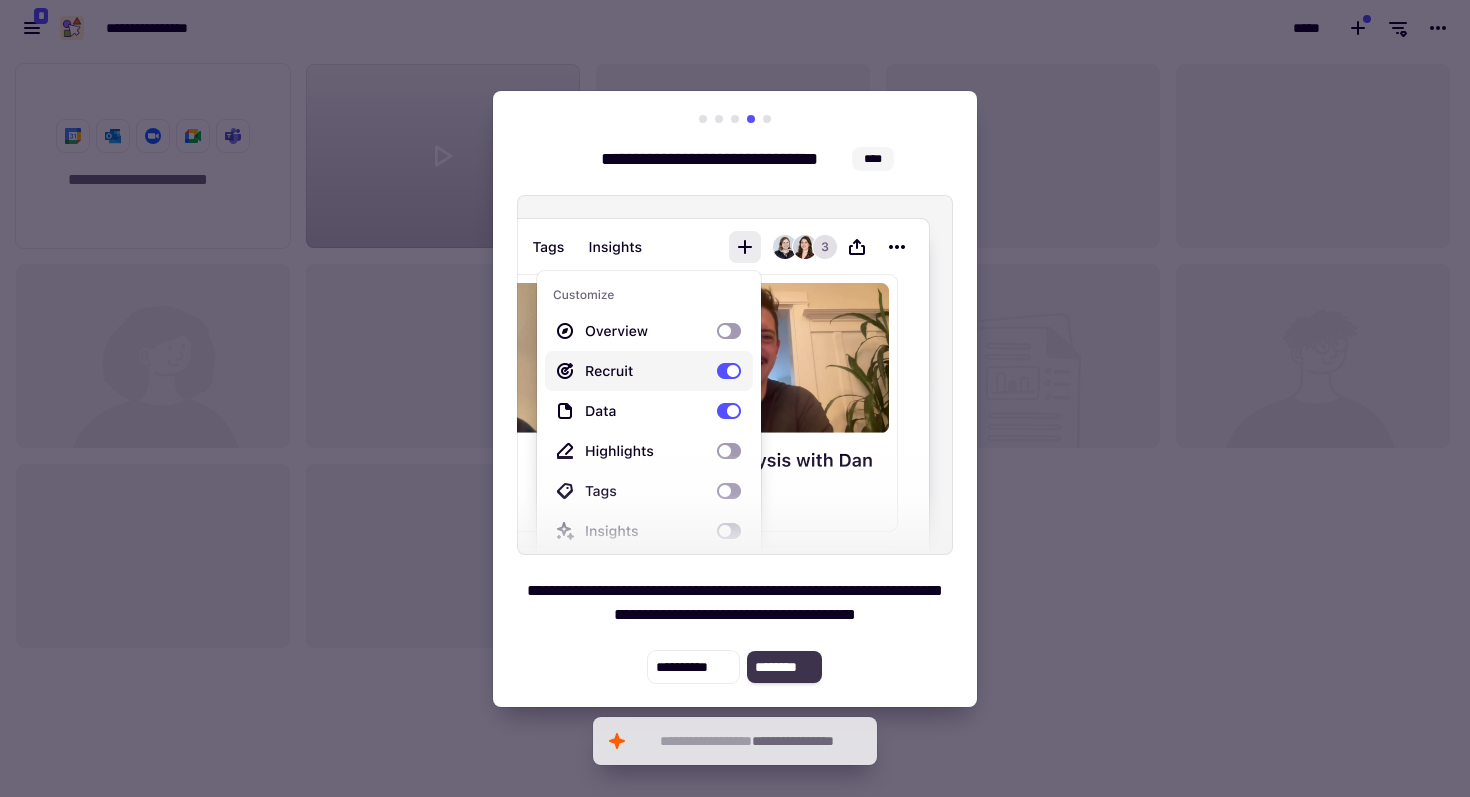 click on "********" 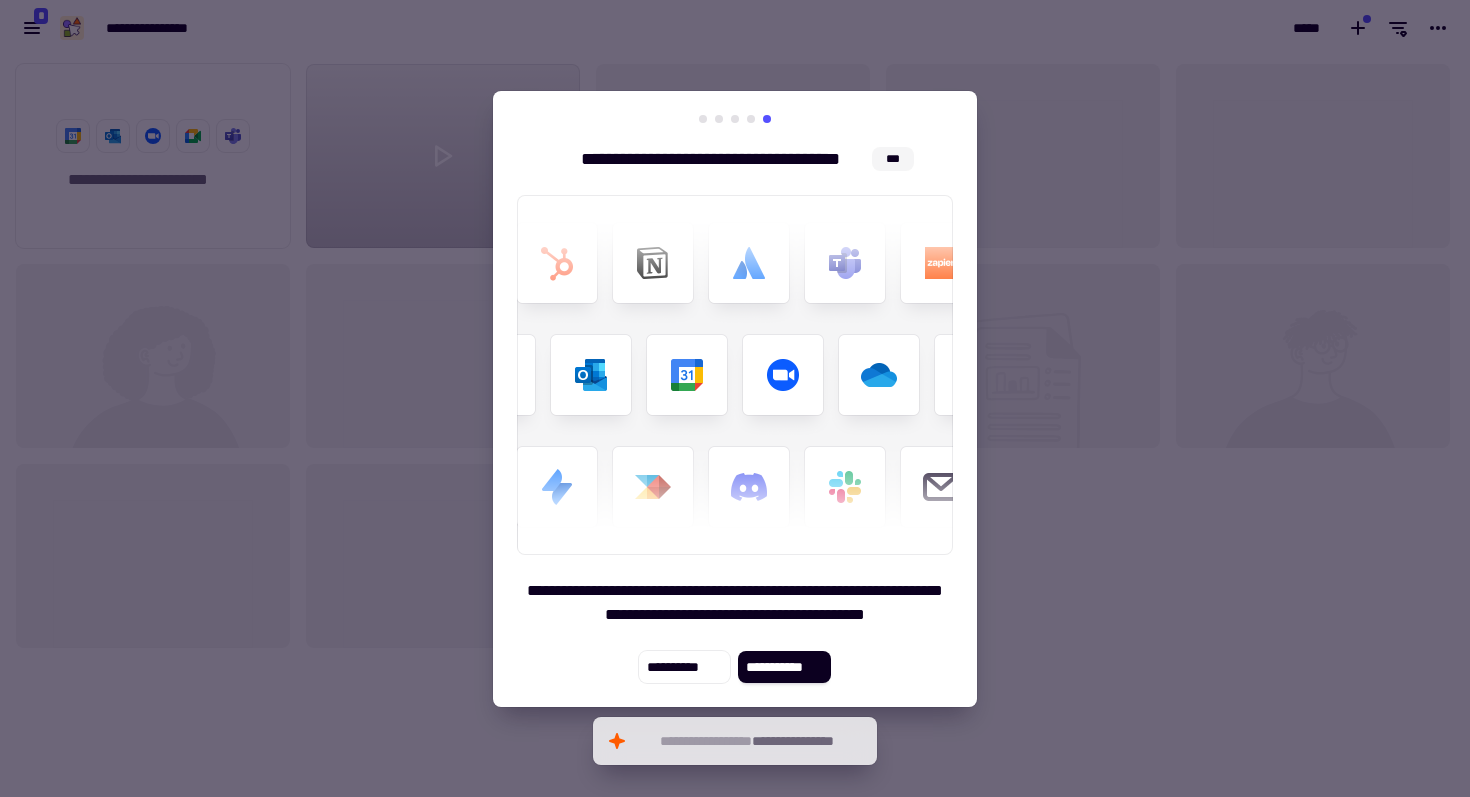 drag, startPoint x: 806, startPoint y: 666, endPoint x: 895, endPoint y: 177, distance: 497.0332 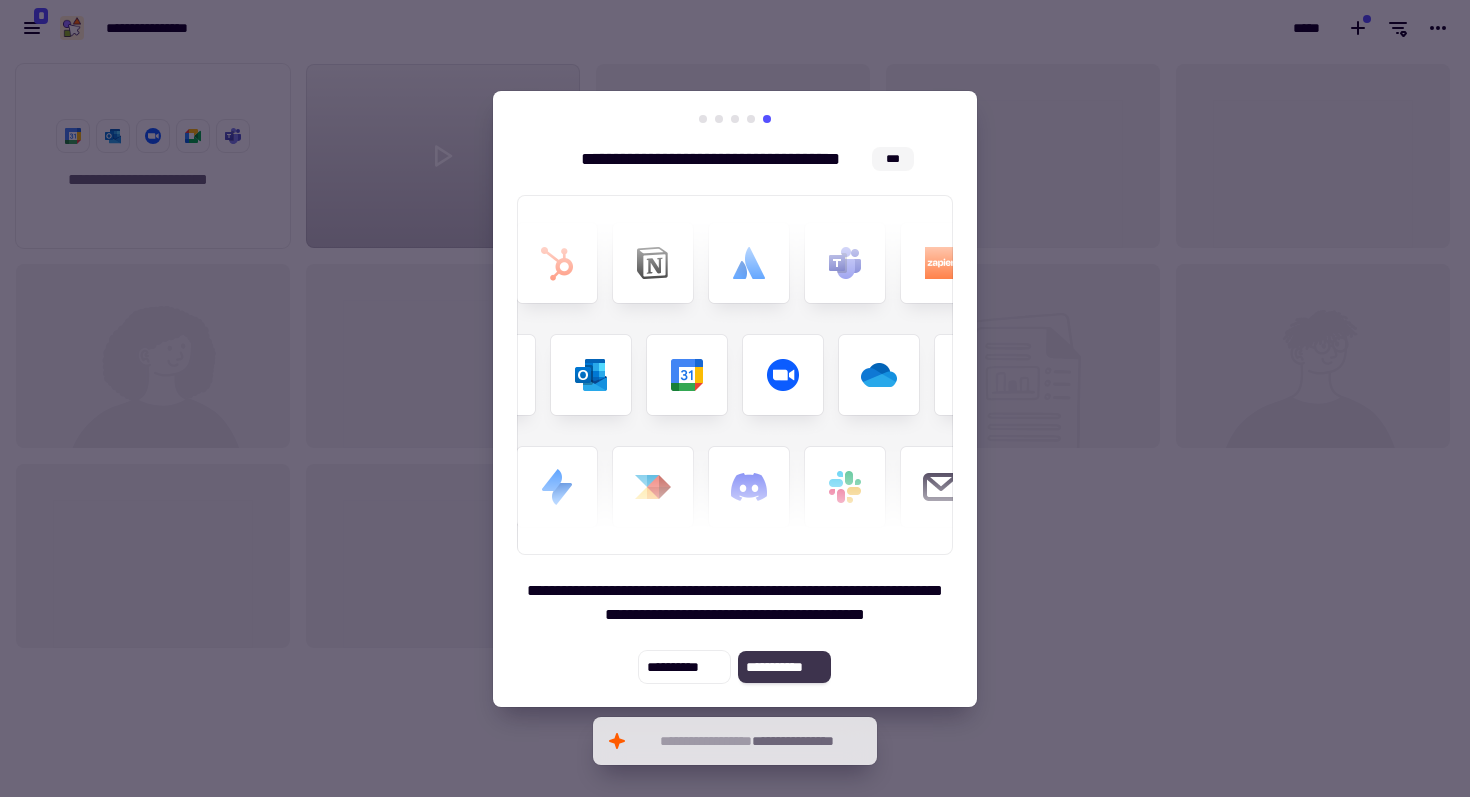 click on "**********" 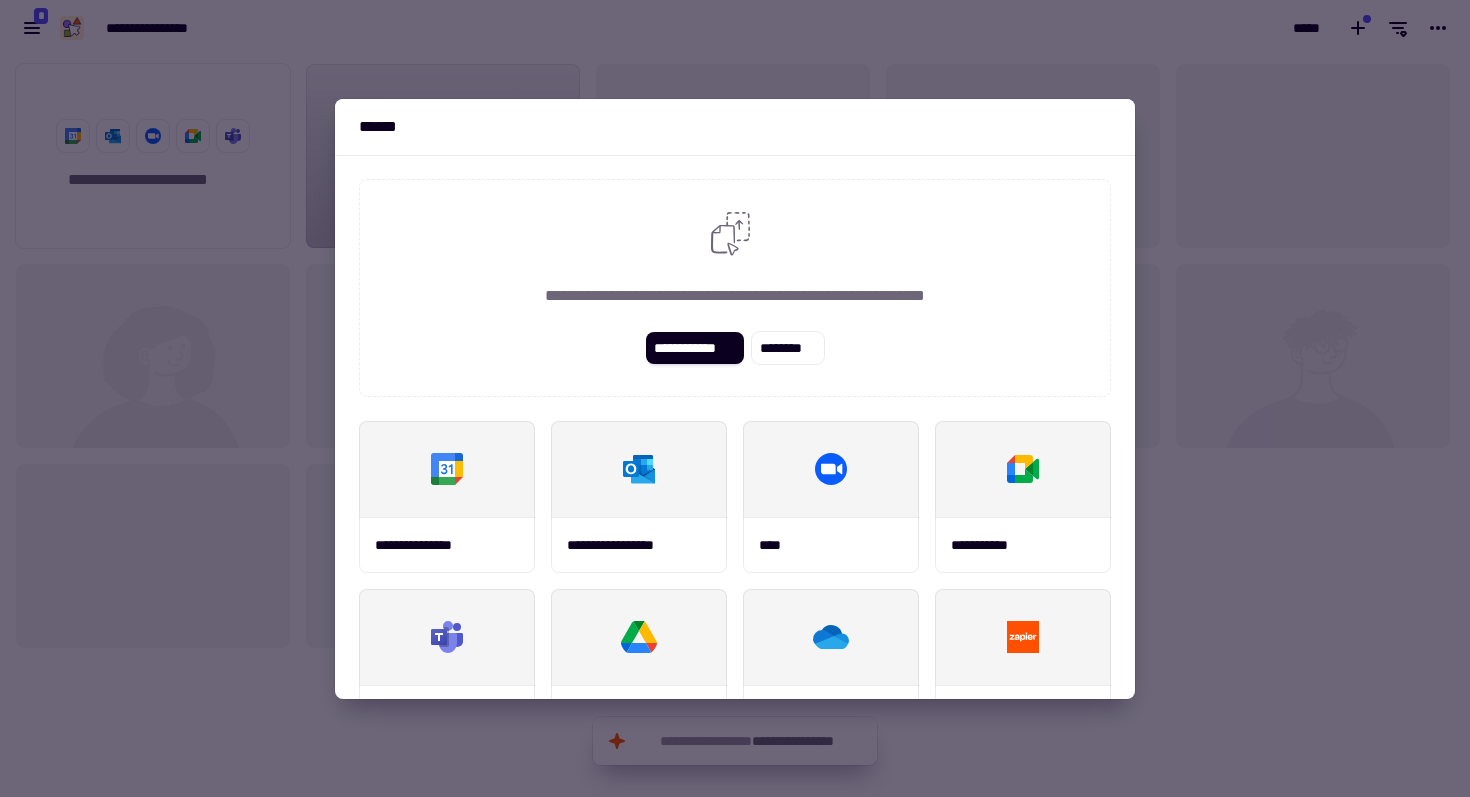 scroll, scrollTop: 234, scrollLeft: 0, axis: vertical 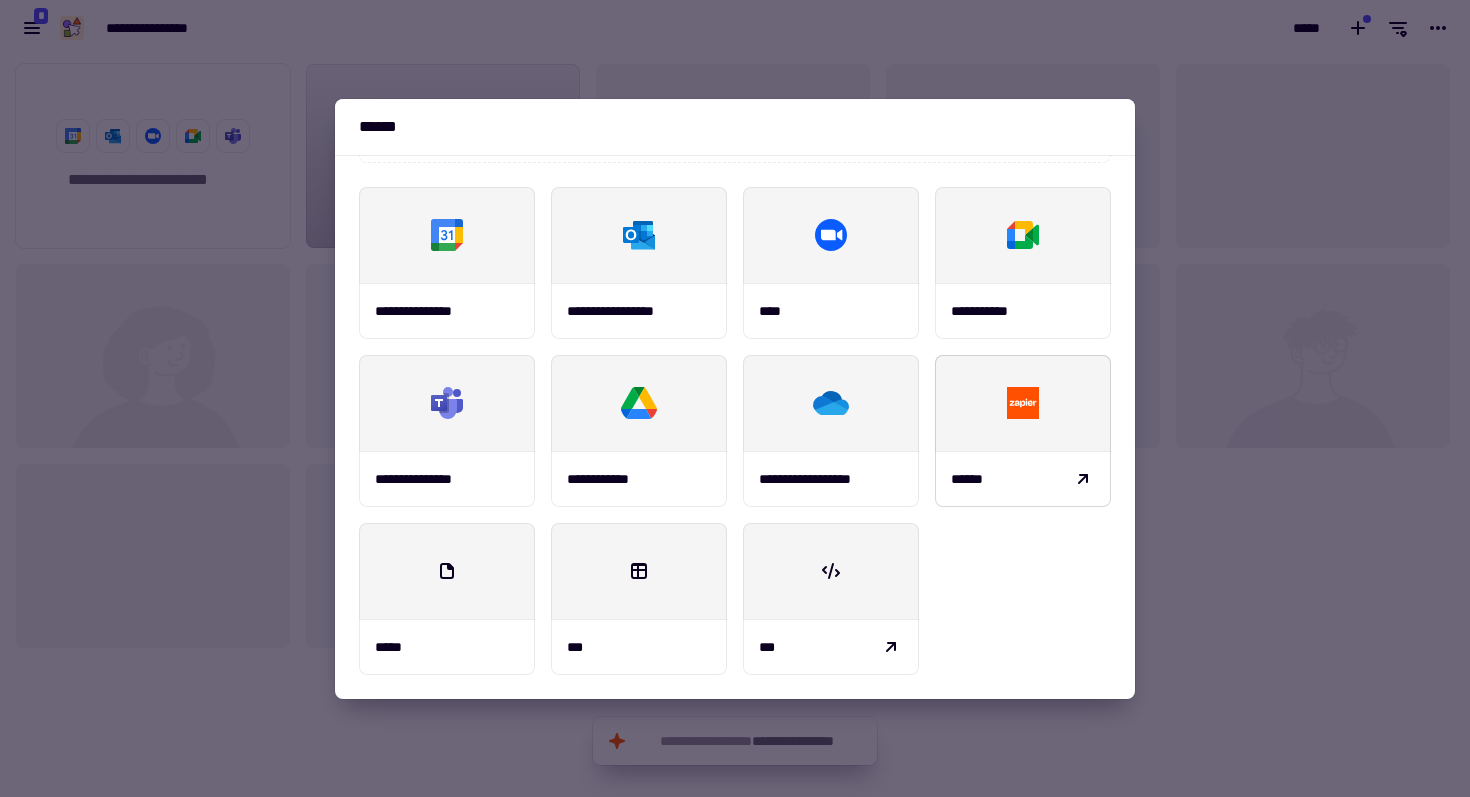 click 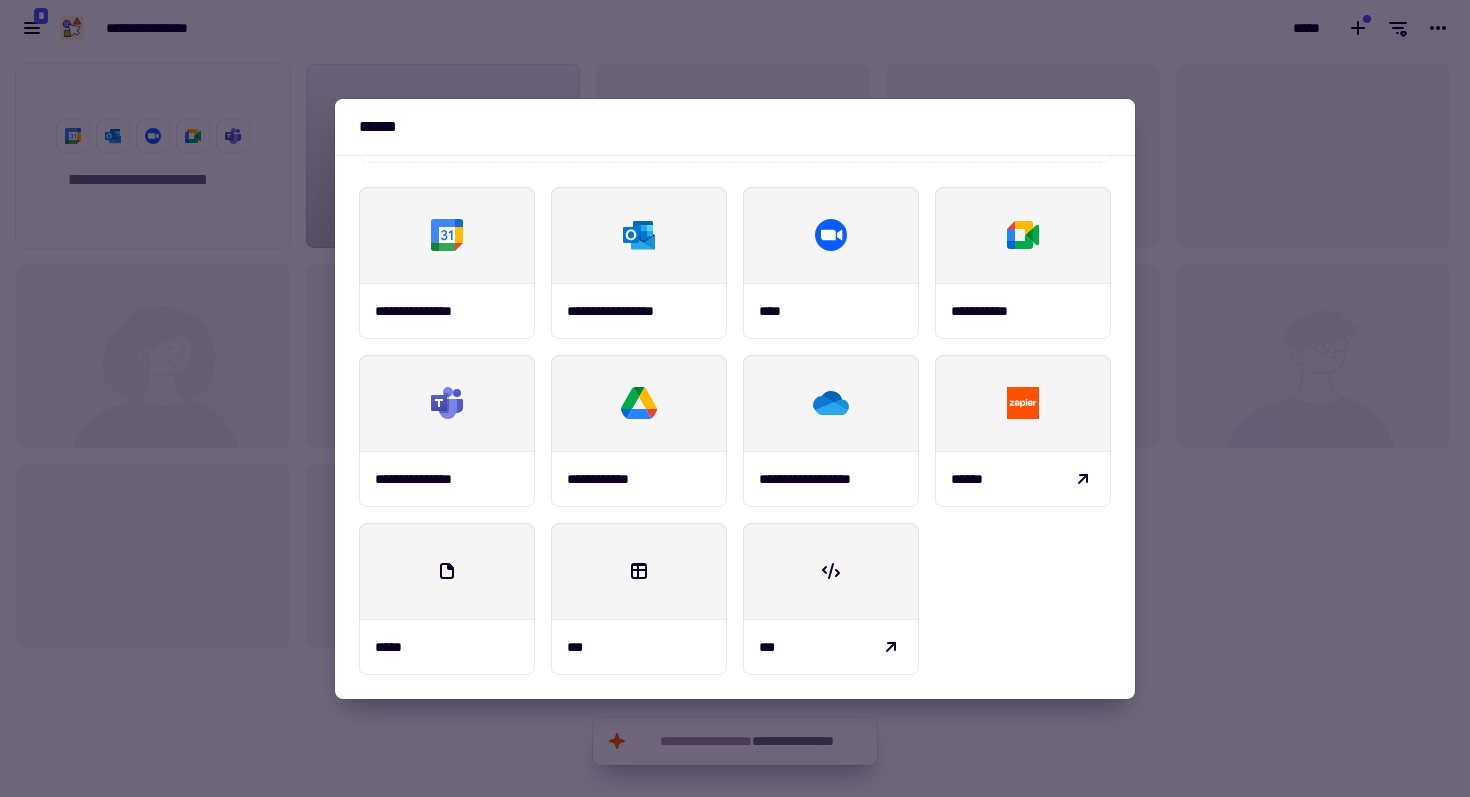 click at bounding box center (735, 398) 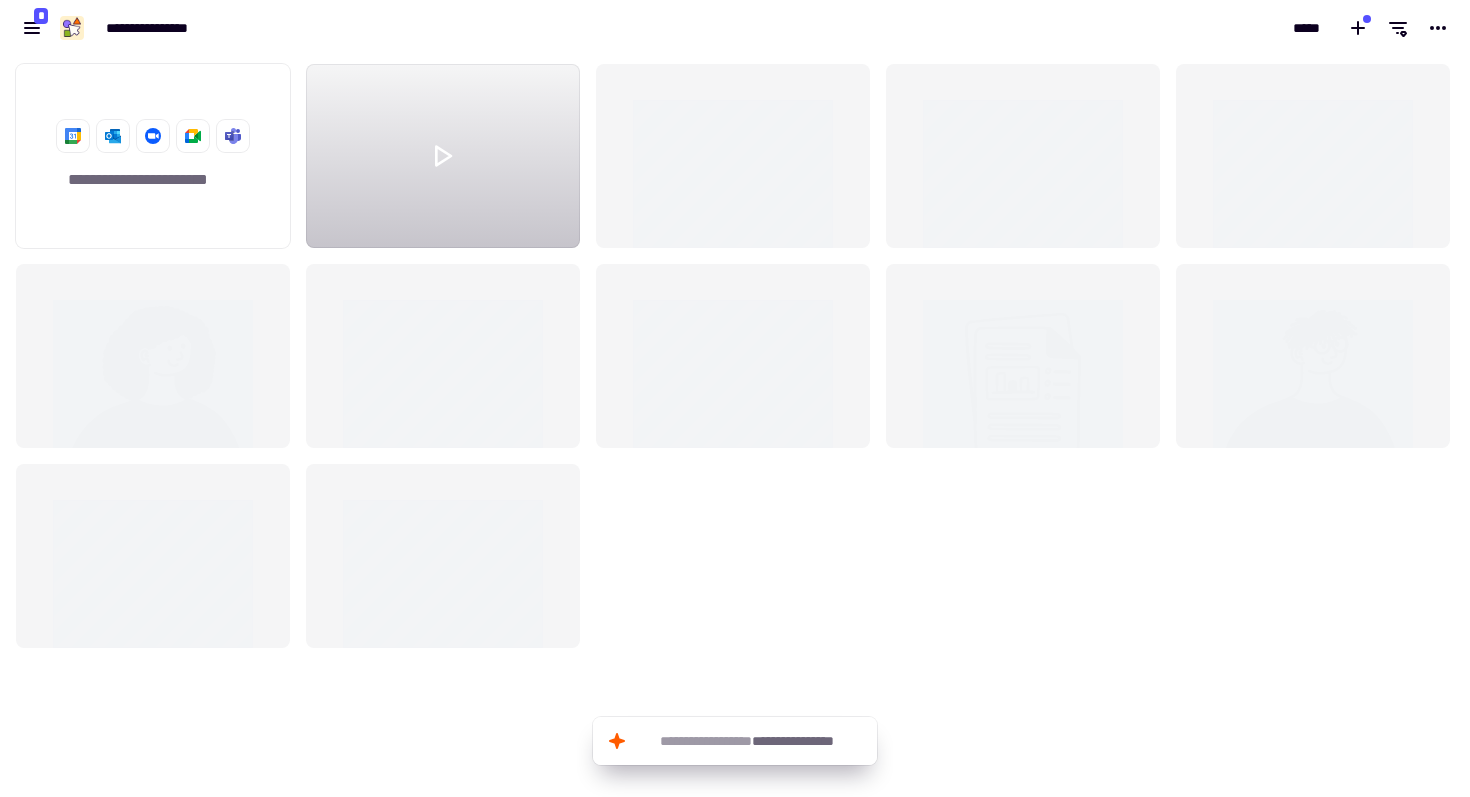 click 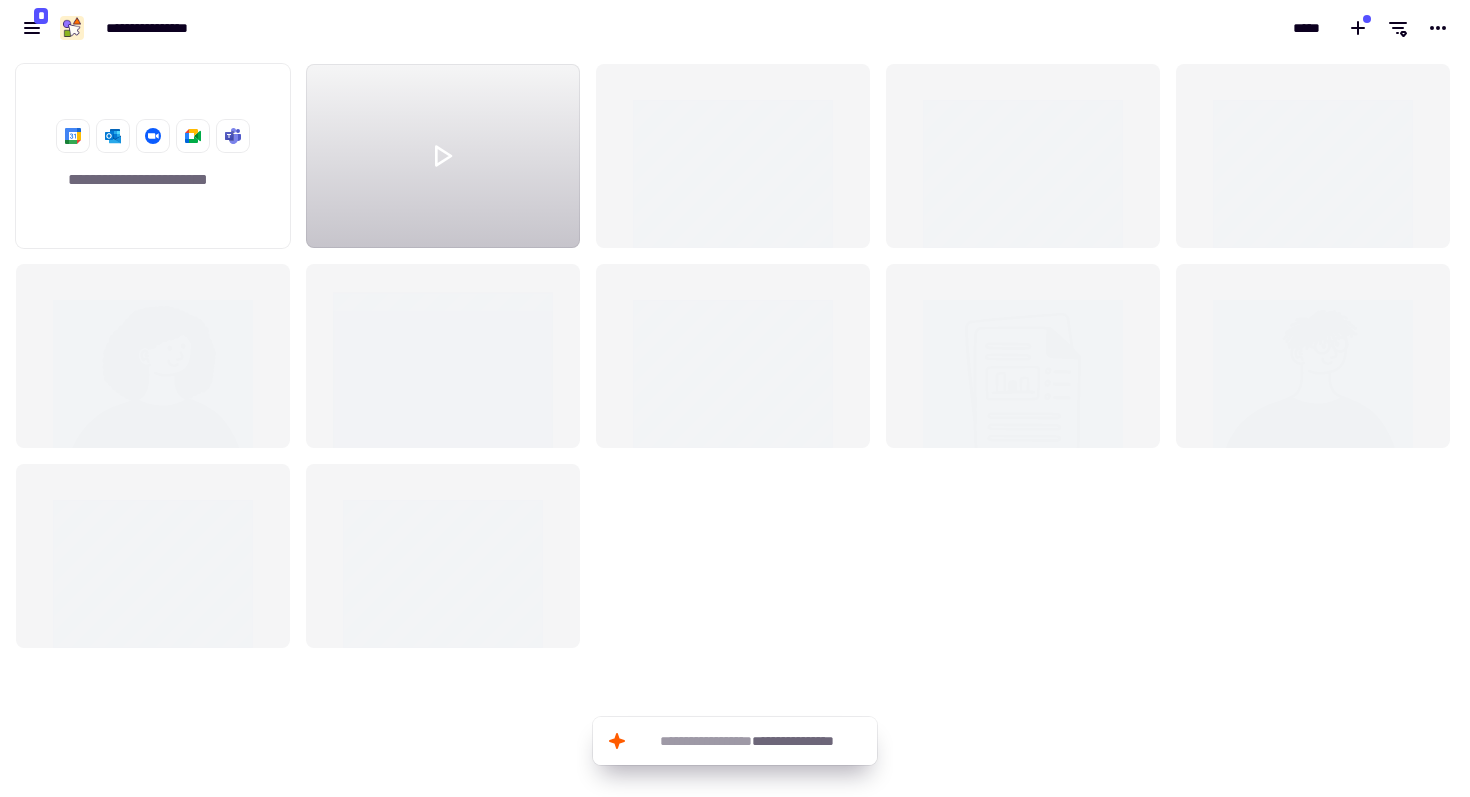 drag, startPoint x: 180, startPoint y: 155, endPoint x: 560, endPoint y: 444, distance: 477.41074 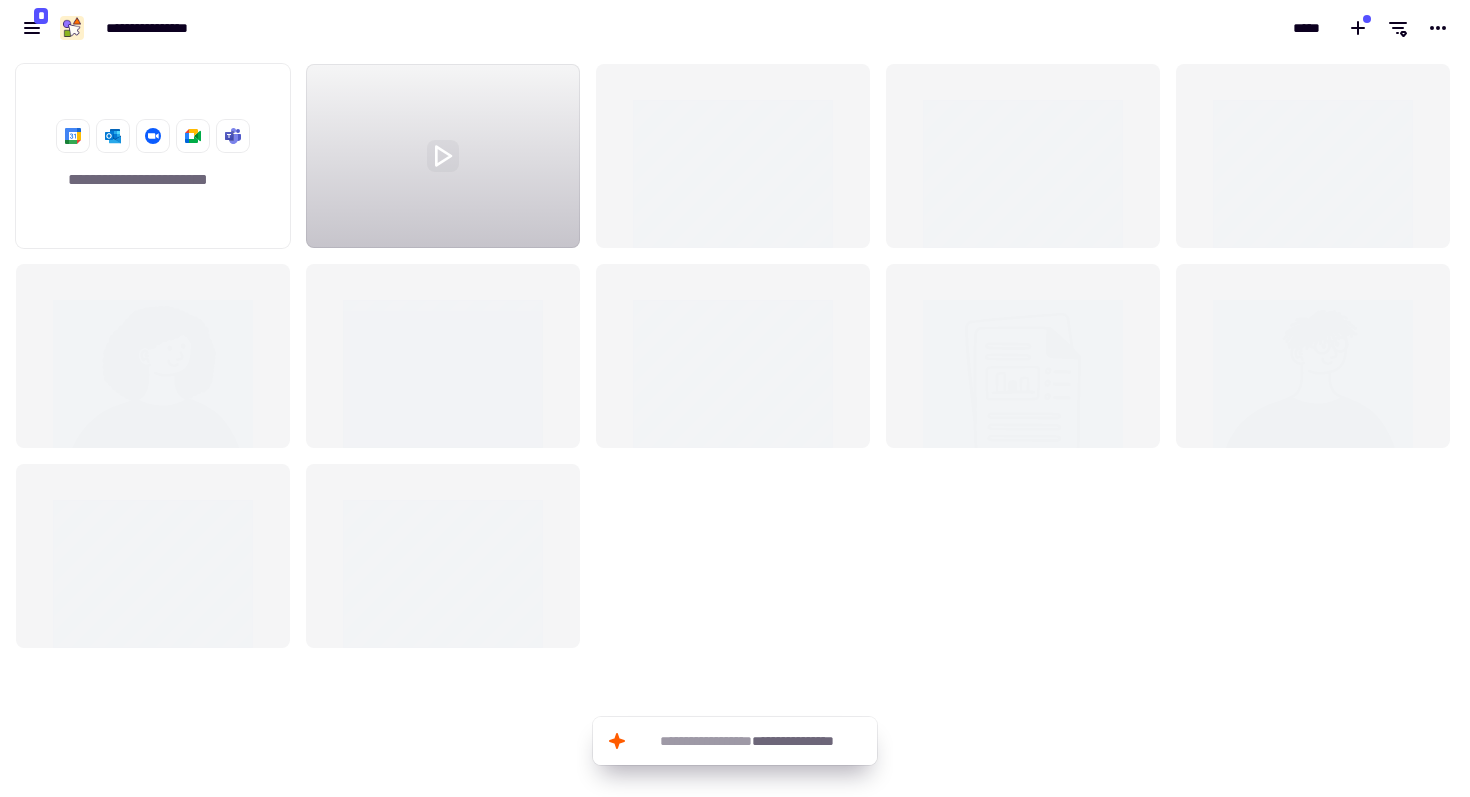 click 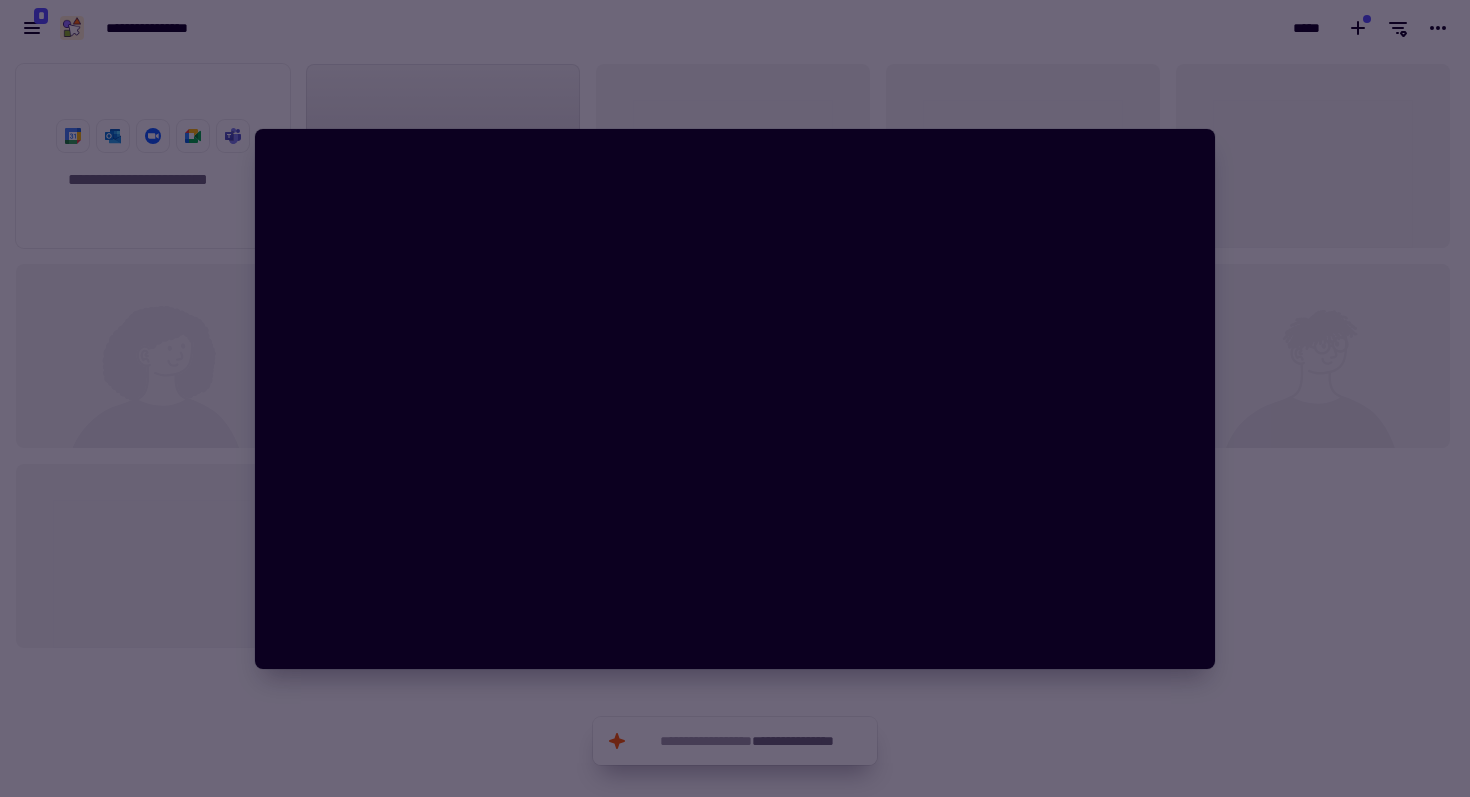 click at bounding box center (735, 398) 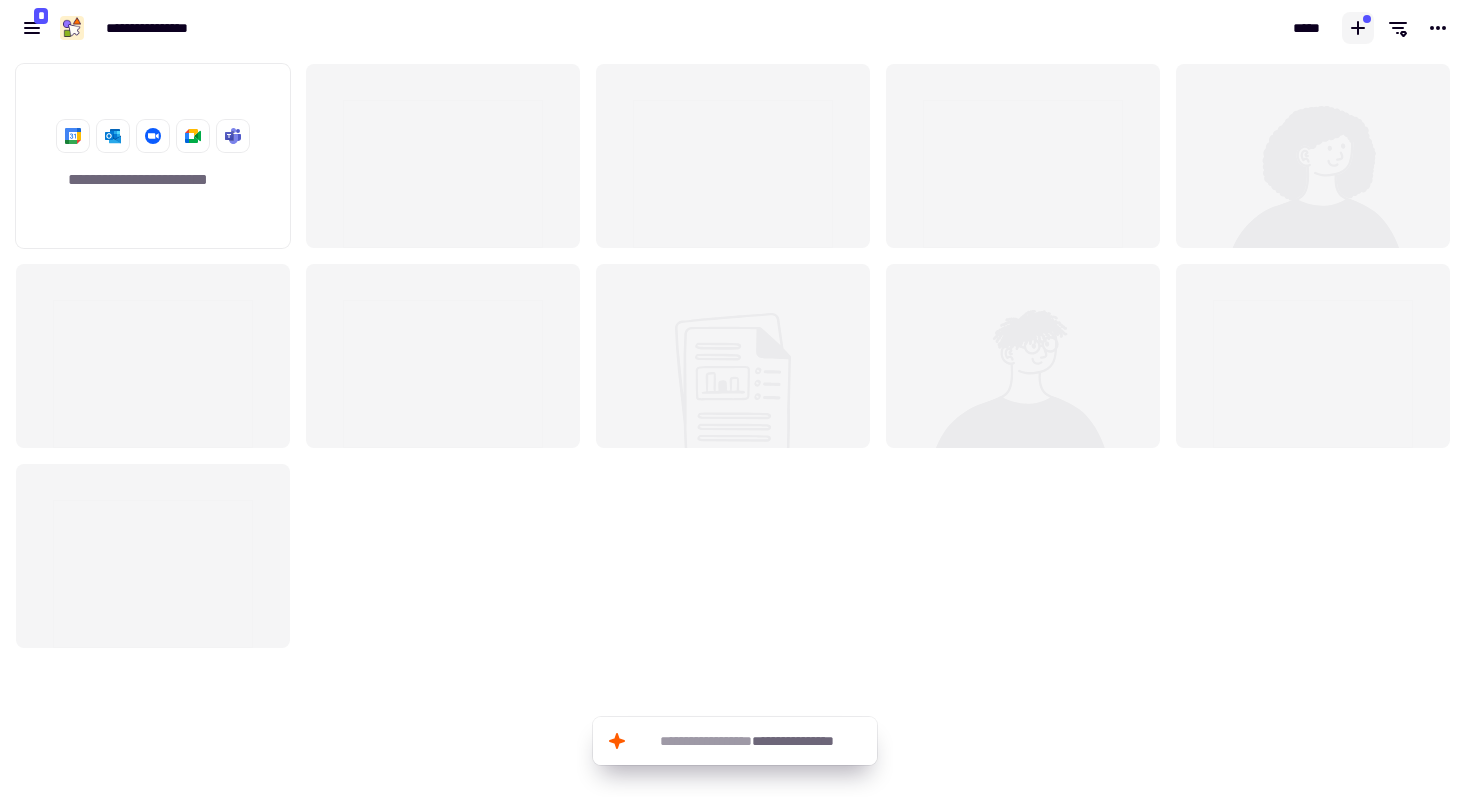 click 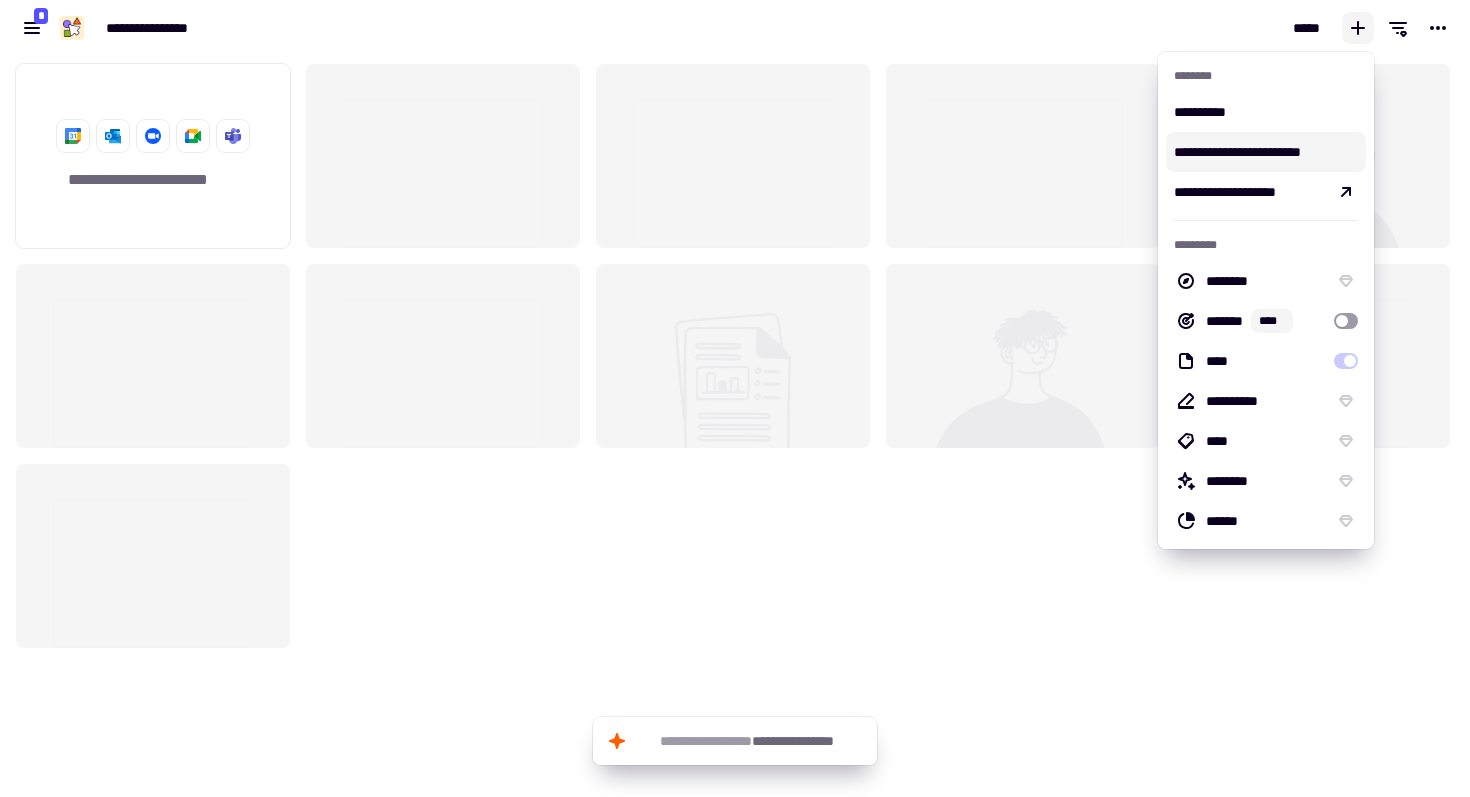 click on "**********" 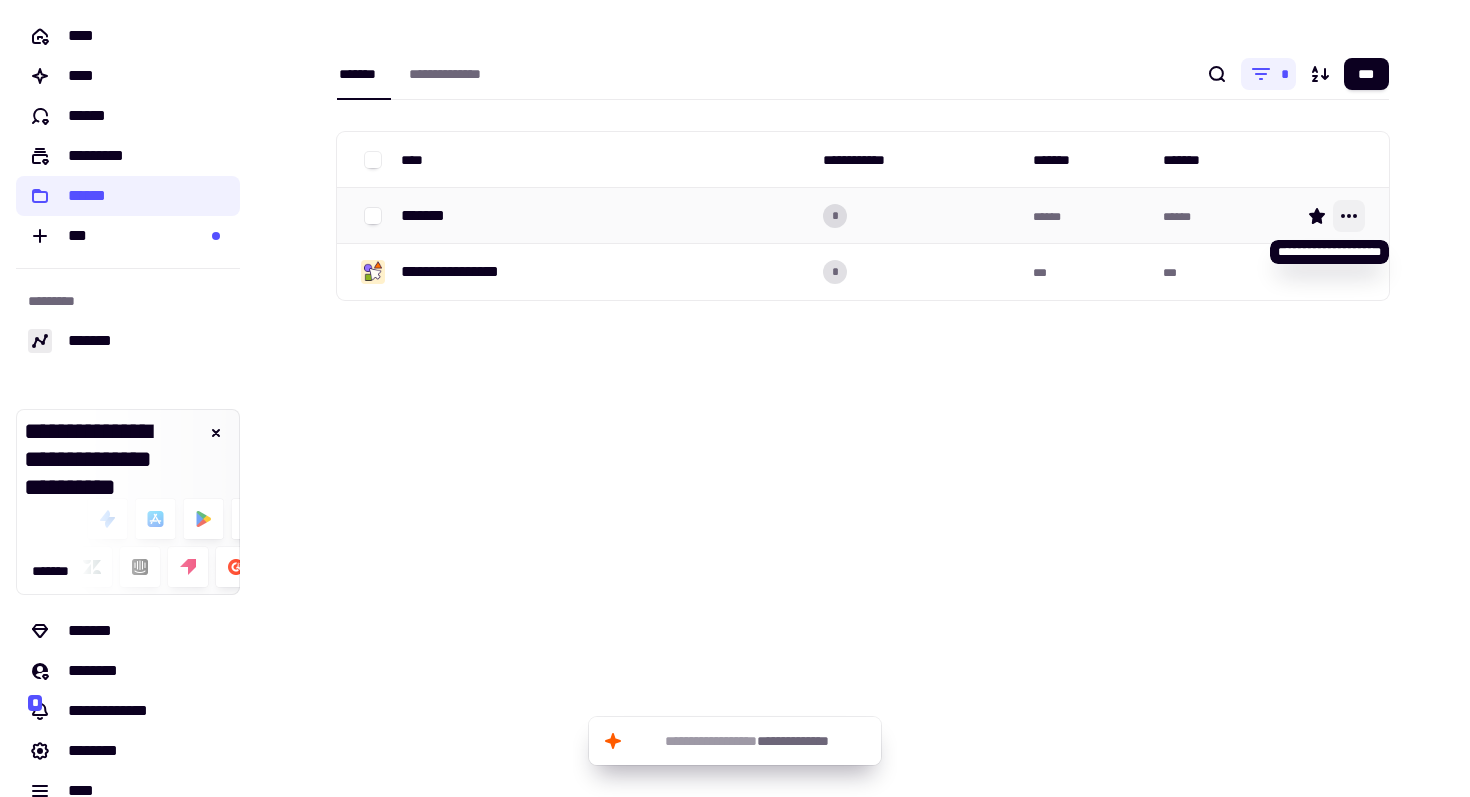 click 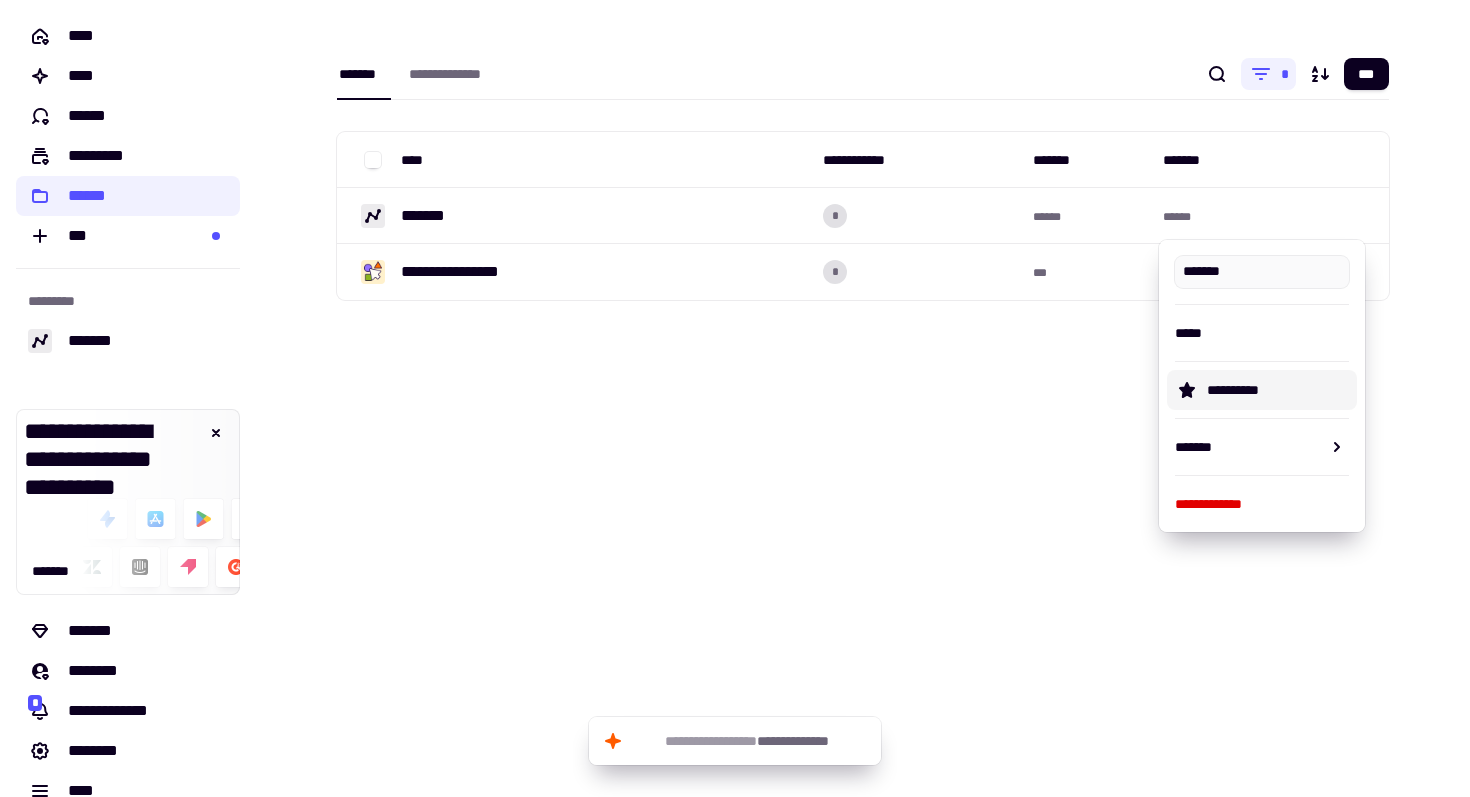 click on "**********" at bounding box center [863, 398] 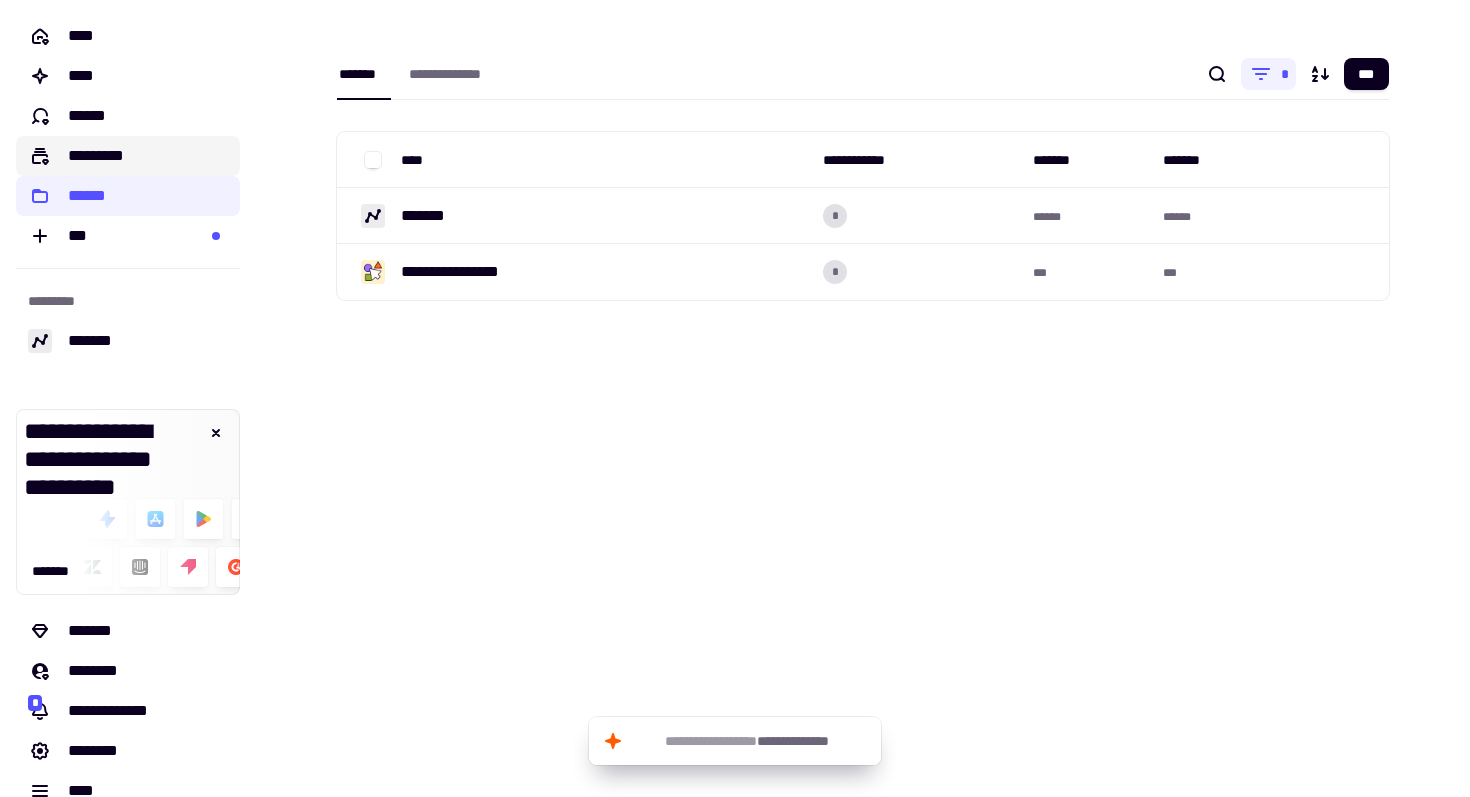 click on "*********" 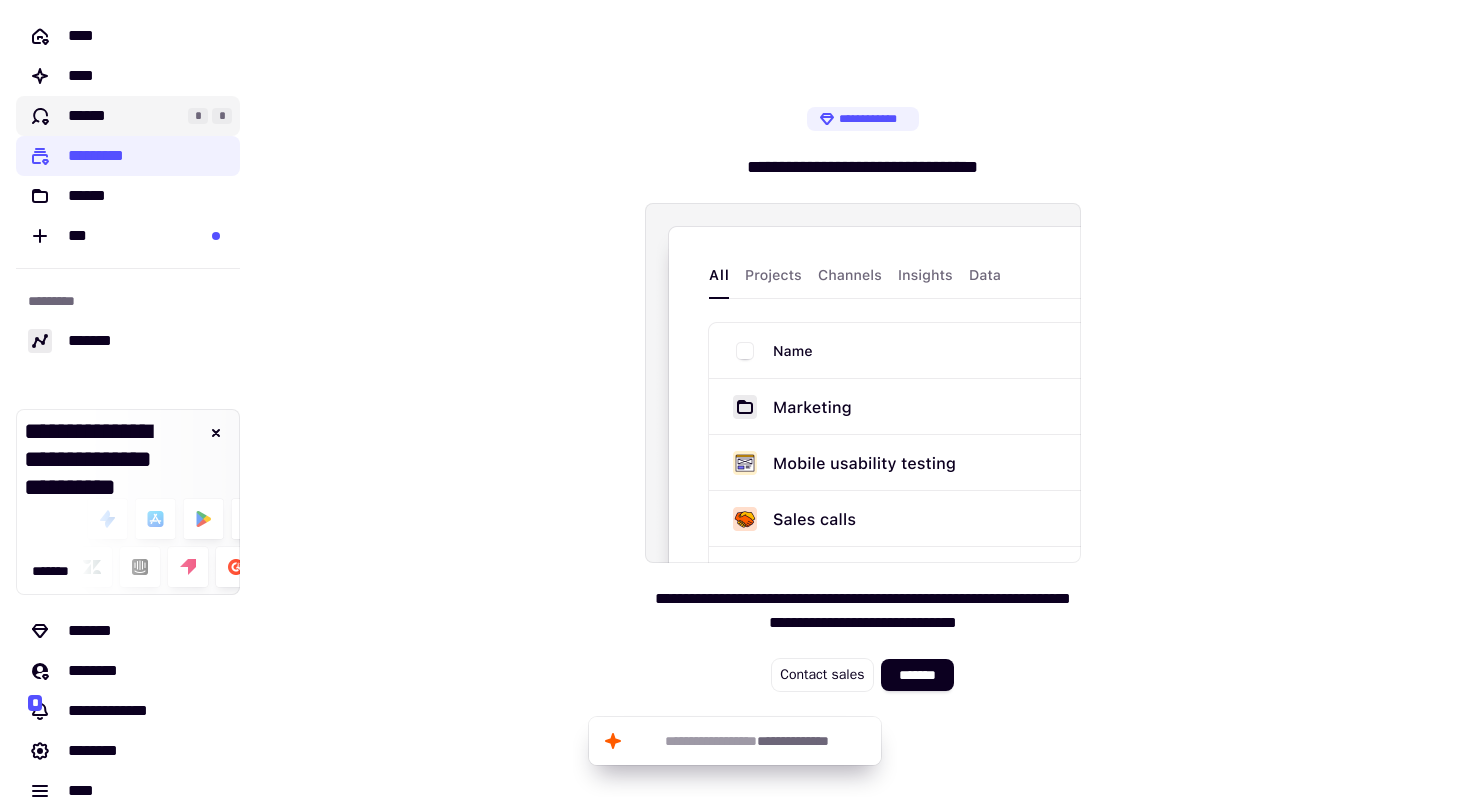 click on "******" 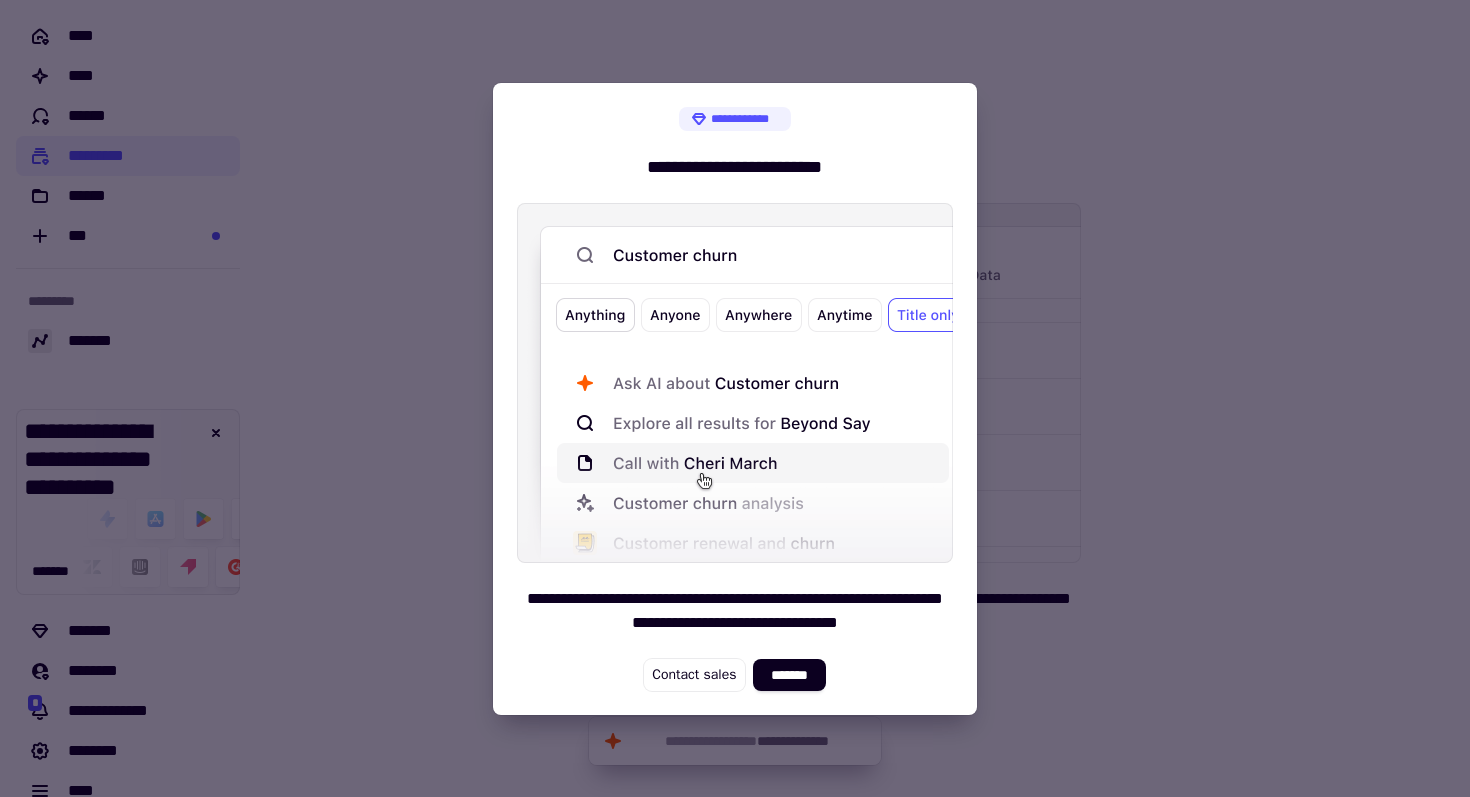 click at bounding box center [735, 398] 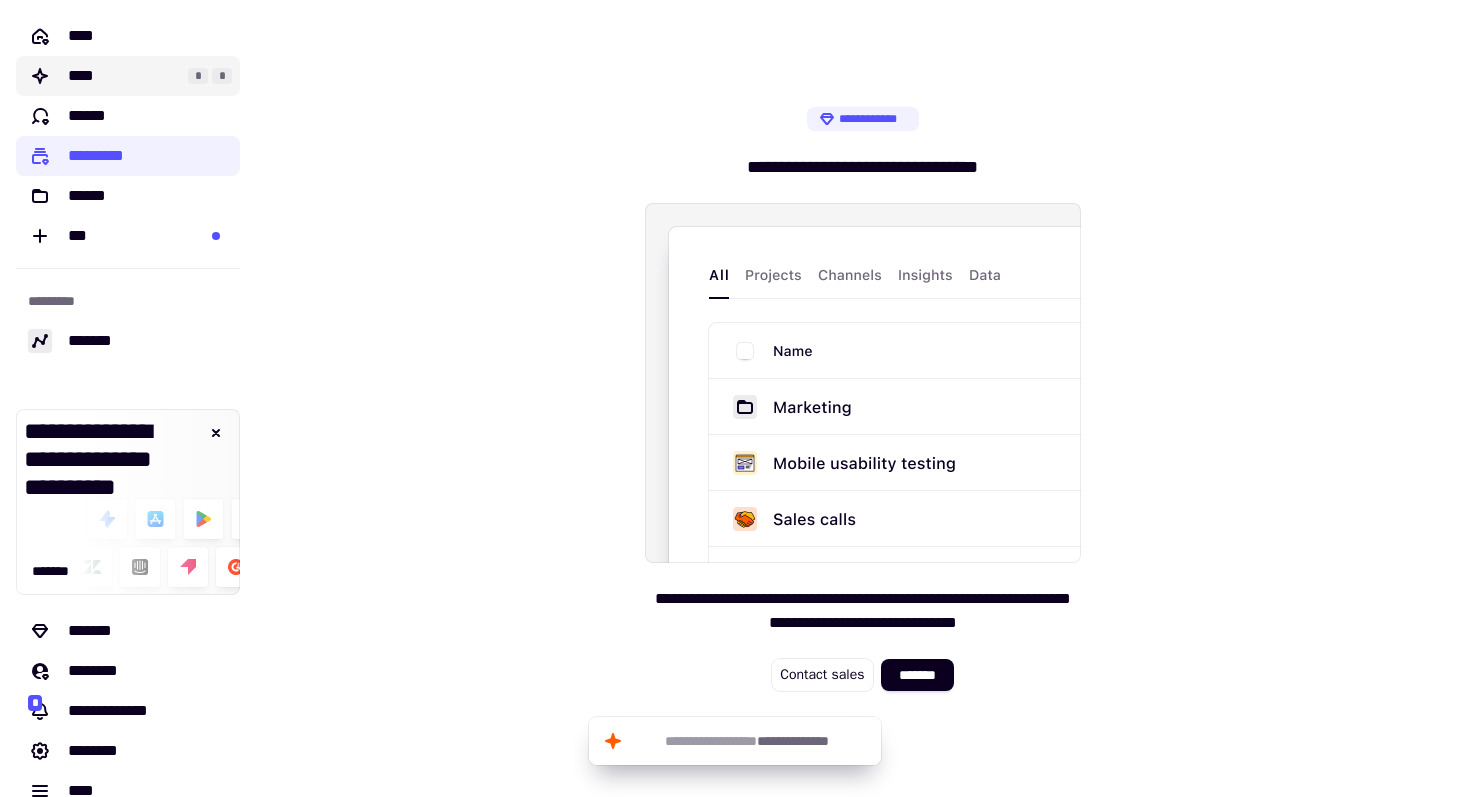 click on "****" 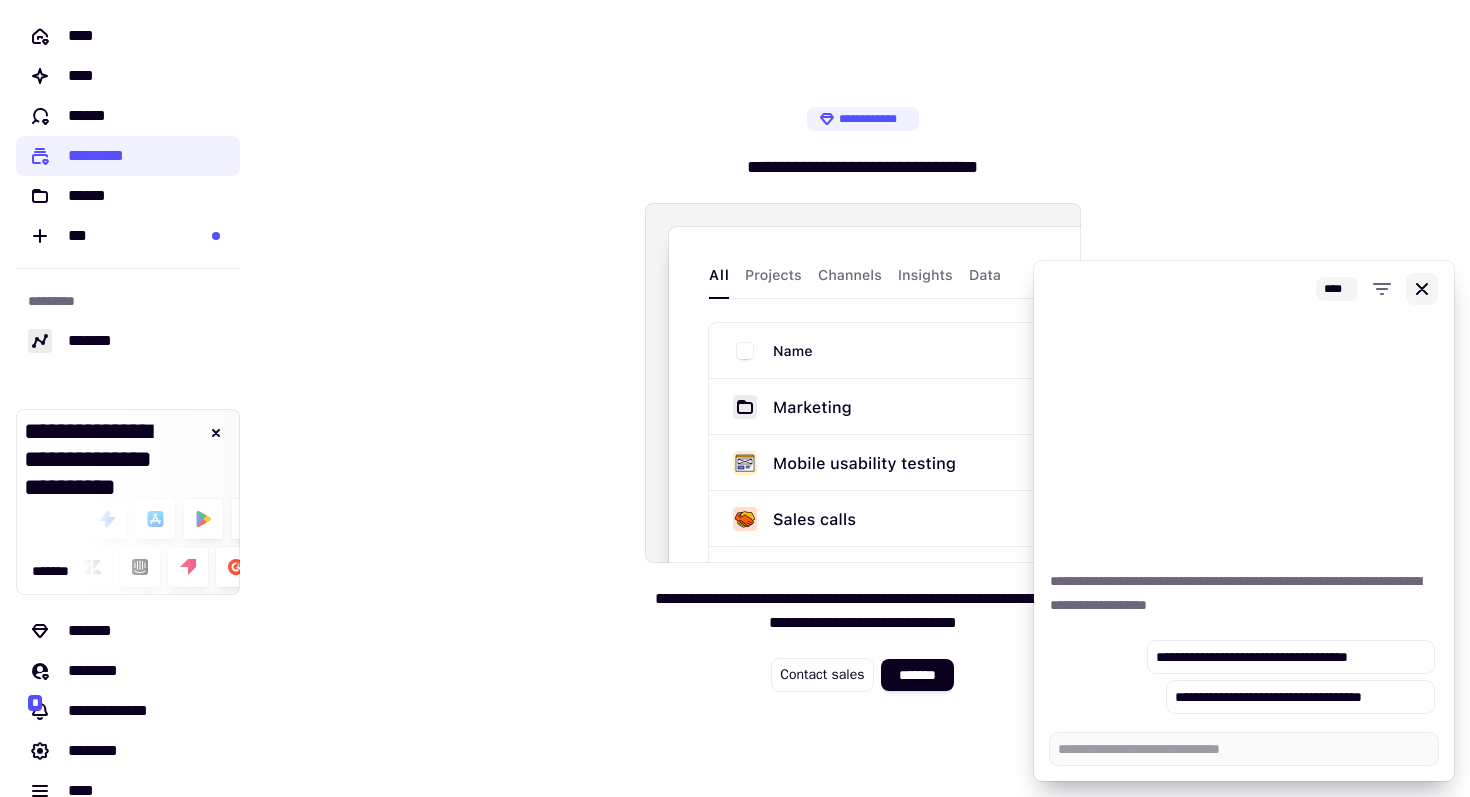 click 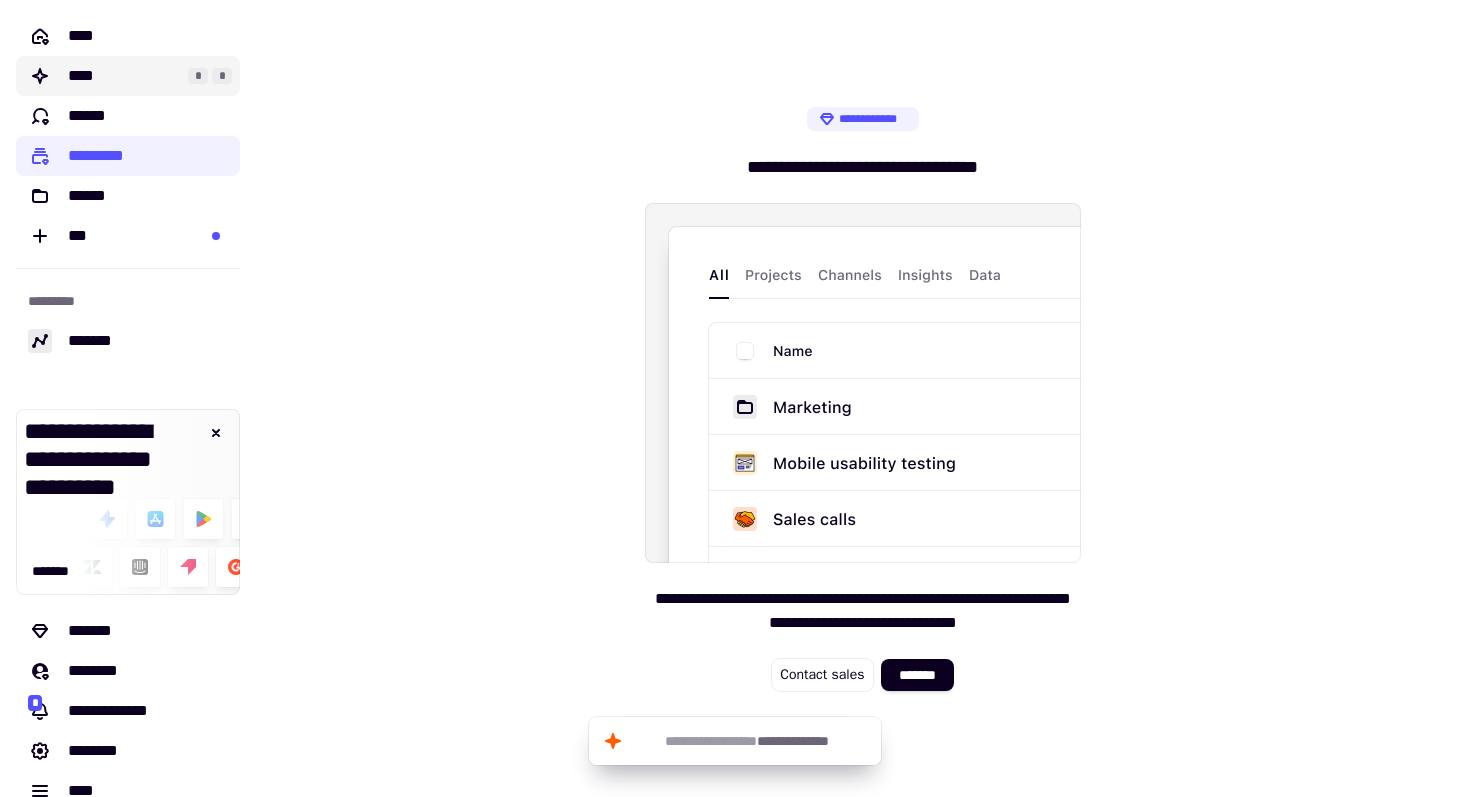 click on "****" 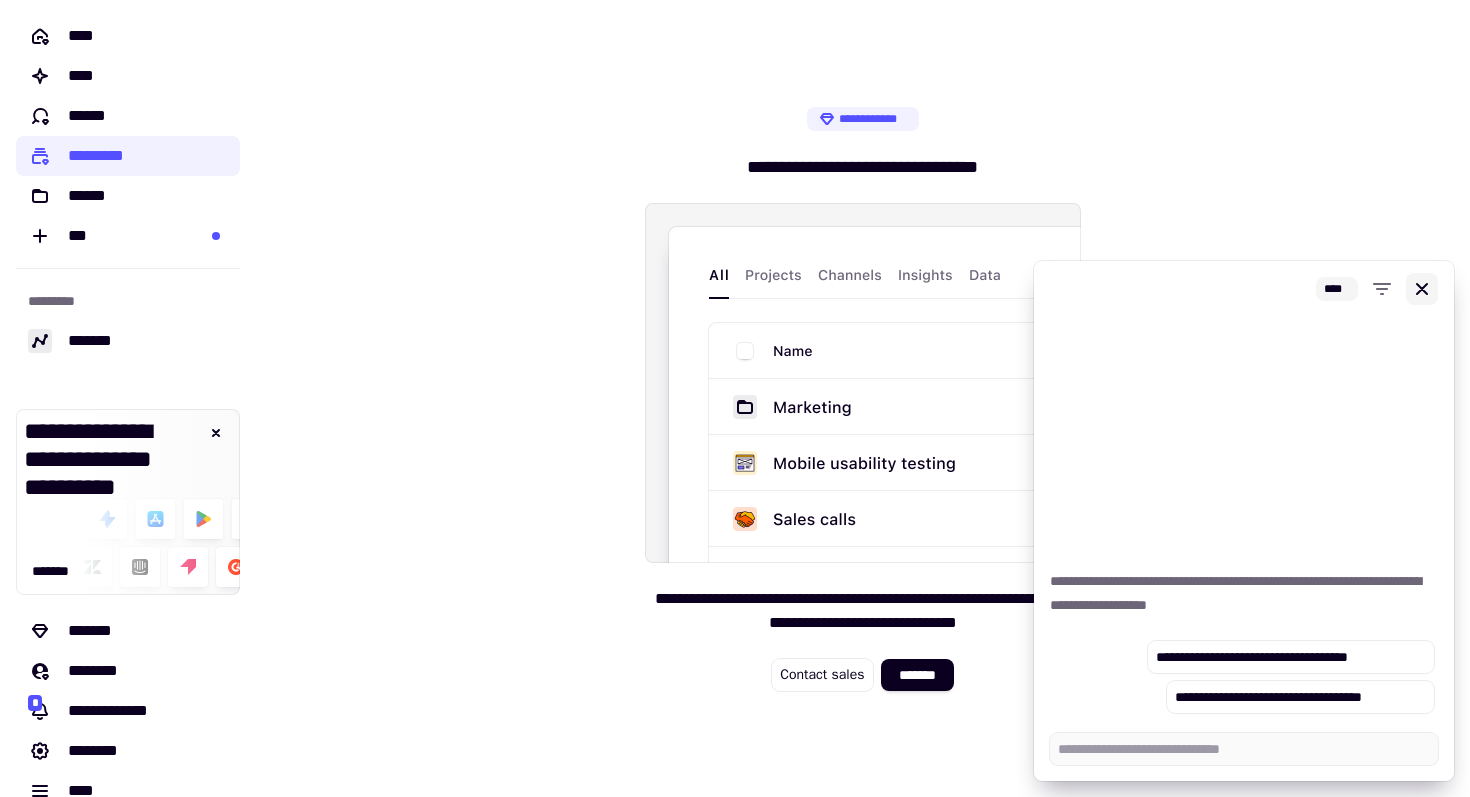 type on "*" 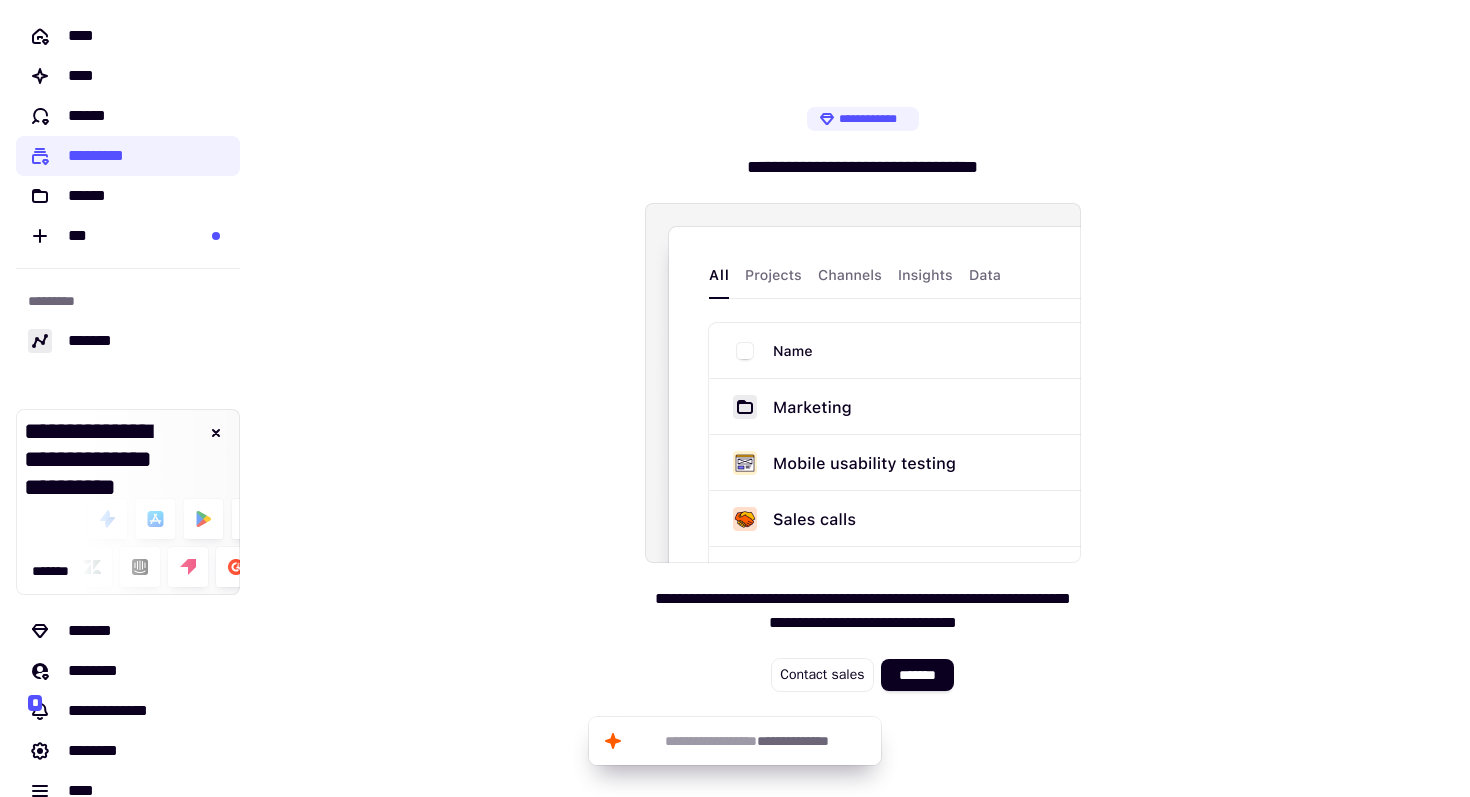 scroll, scrollTop: 30, scrollLeft: 0, axis: vertical 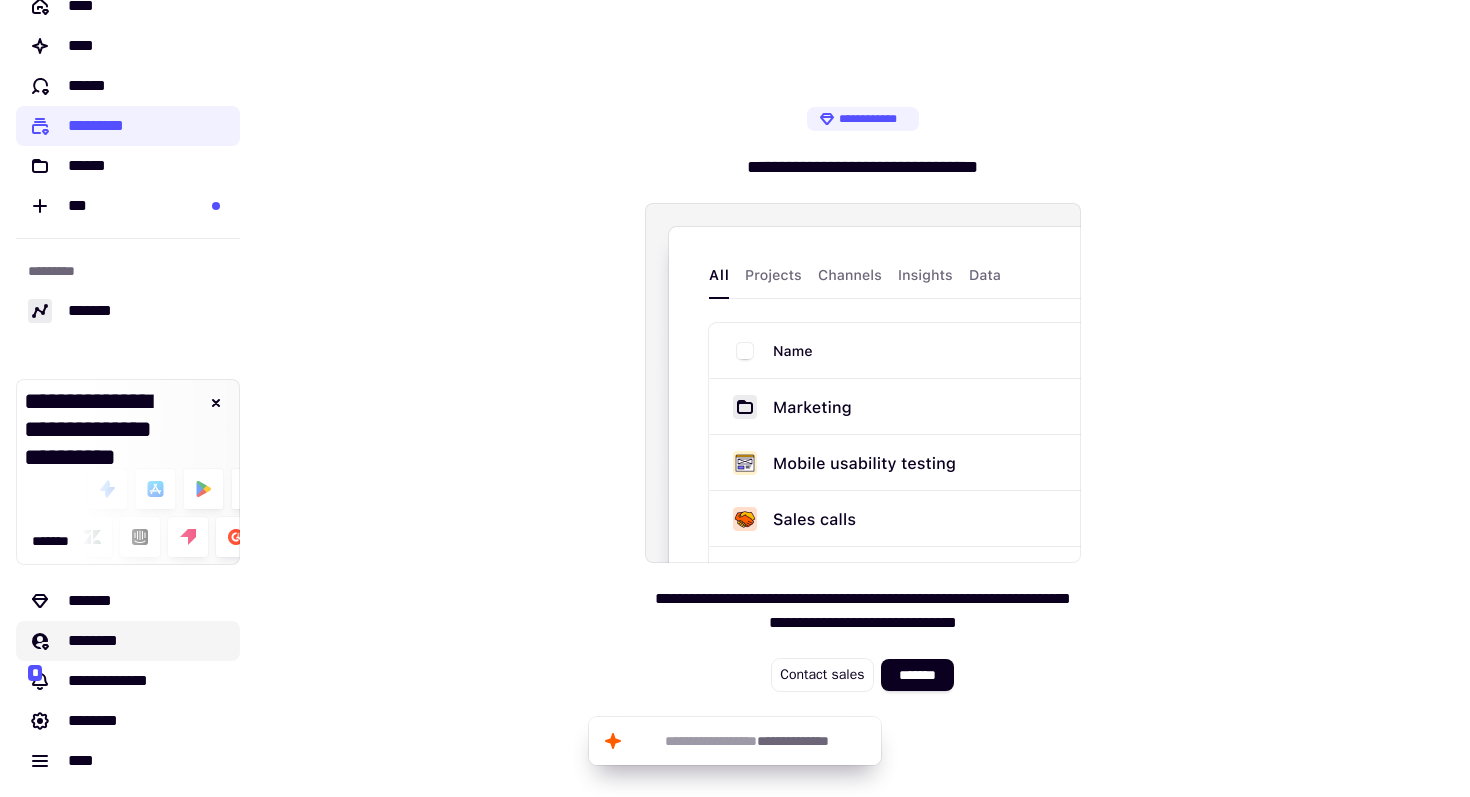 click on "********" 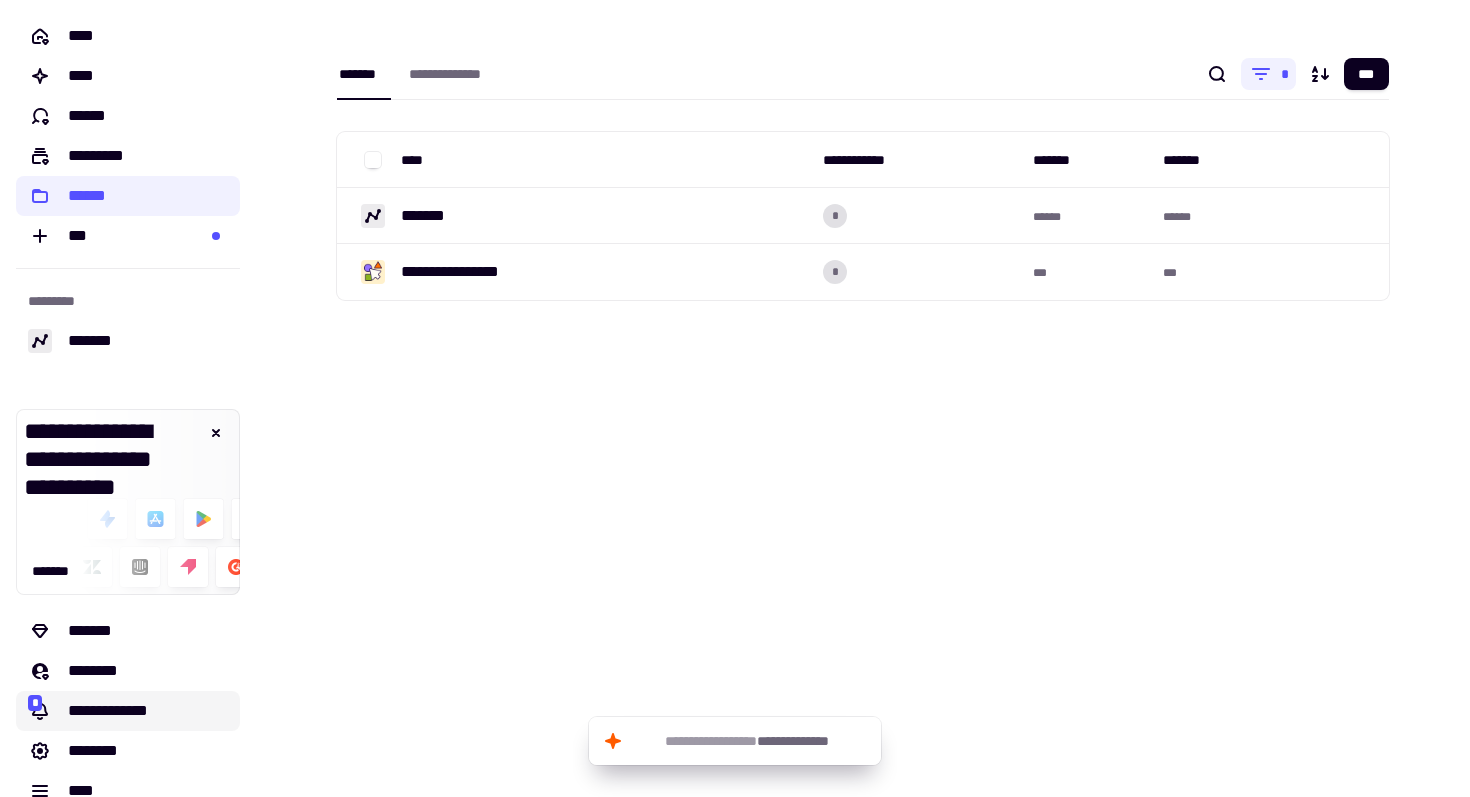 click on "**********" 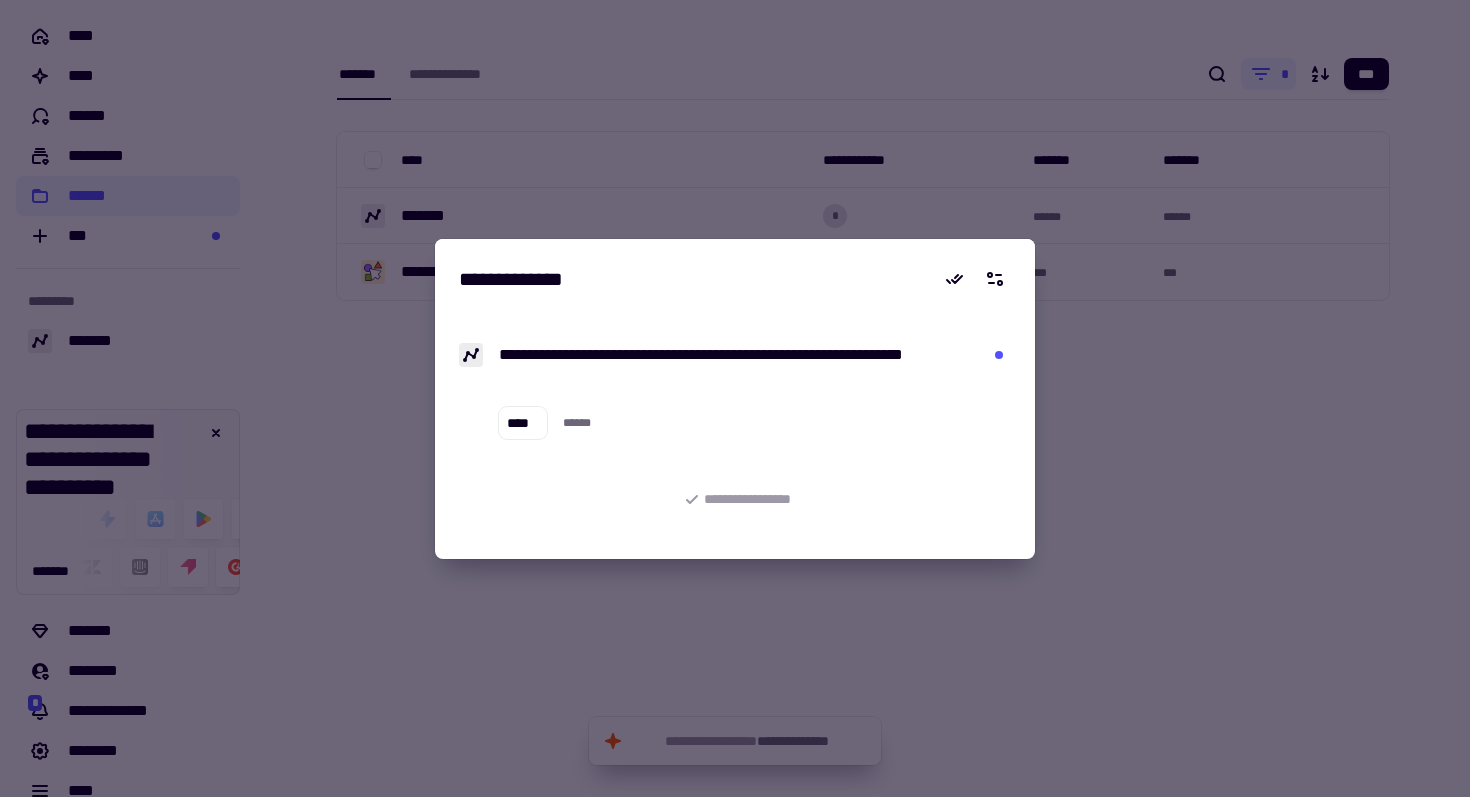 click at bounding box center [735, 398] 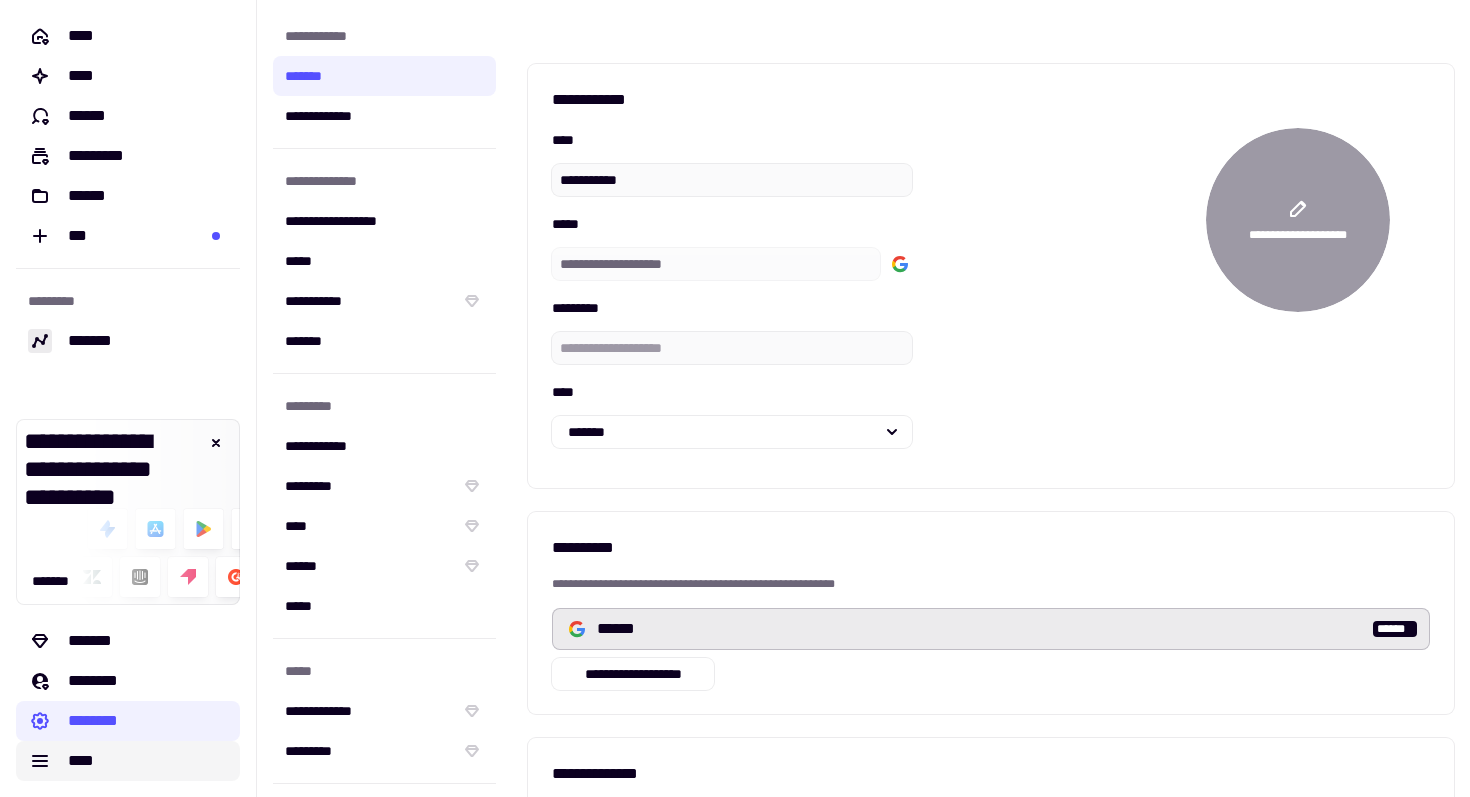 click on "****" 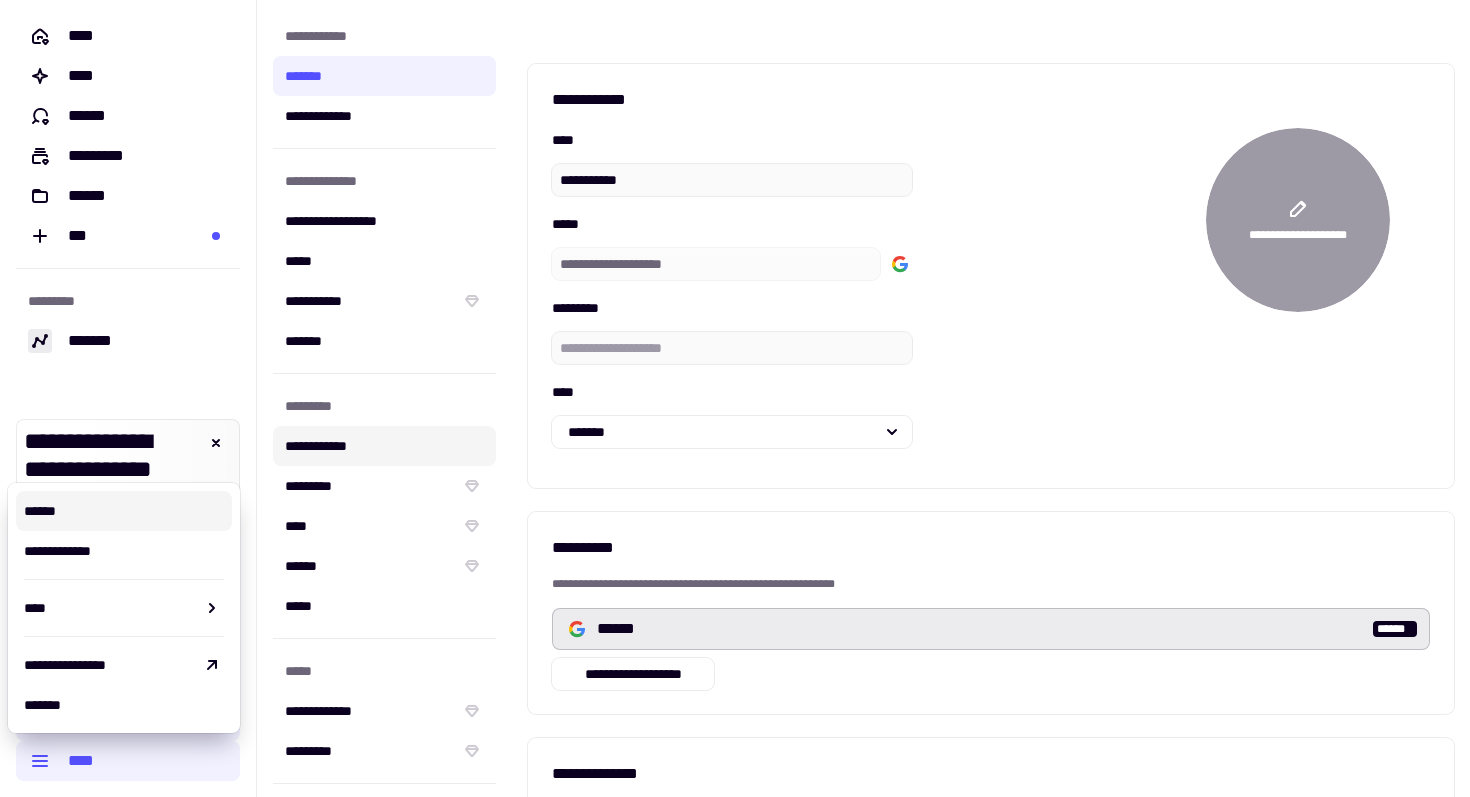 click on "**********" 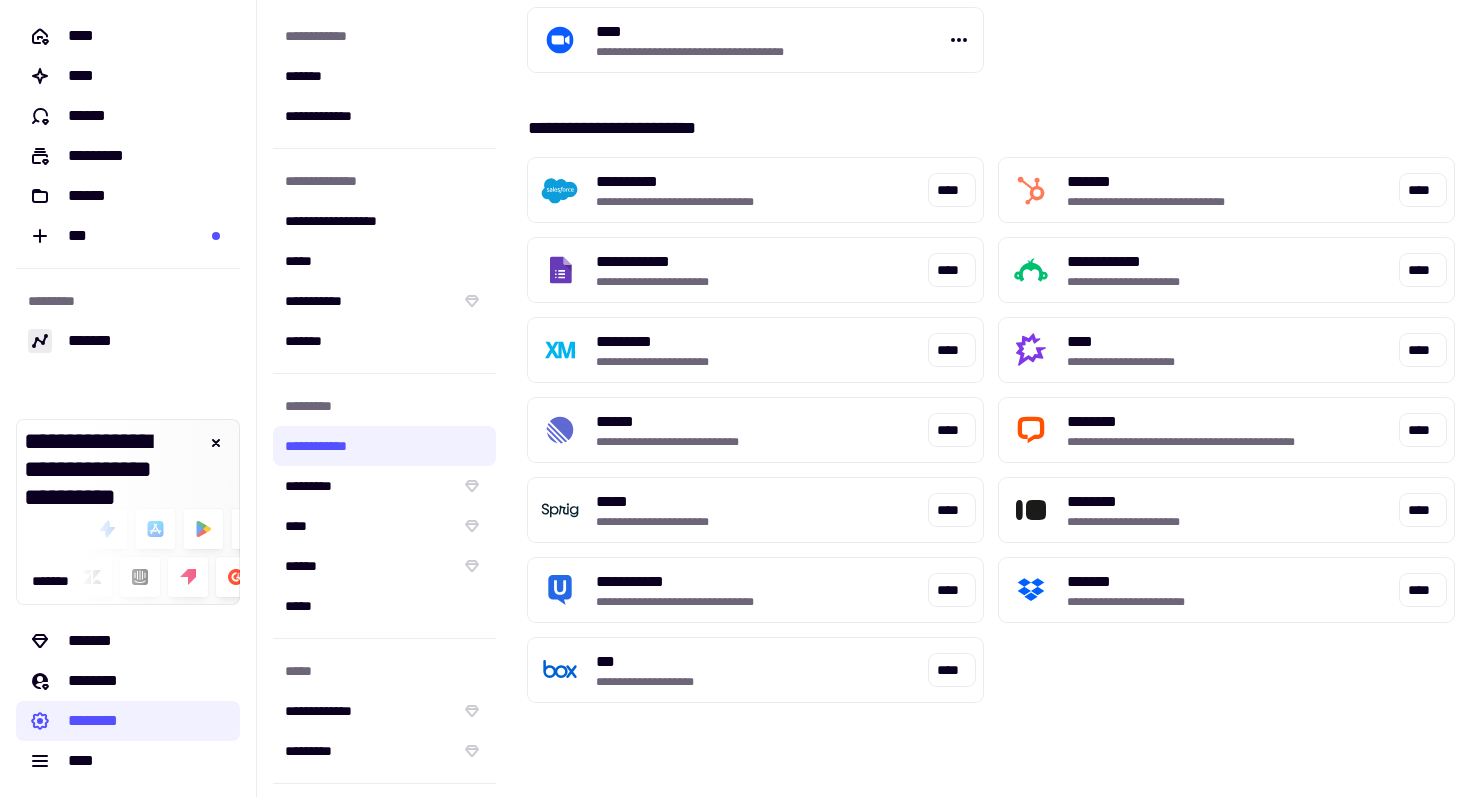scroll, scrollTop: 0, scrollLeft: 0, axis: both 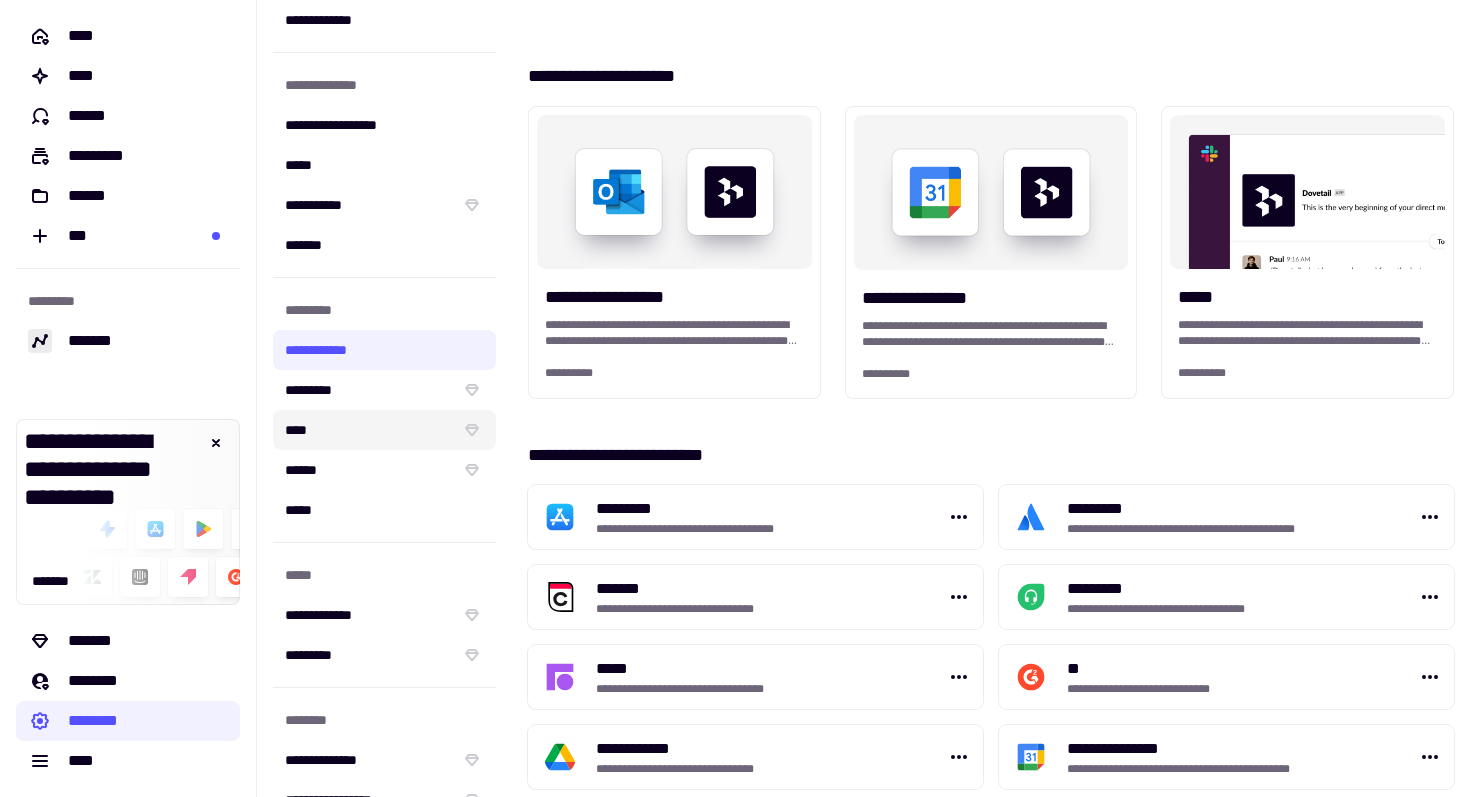 click on "****" 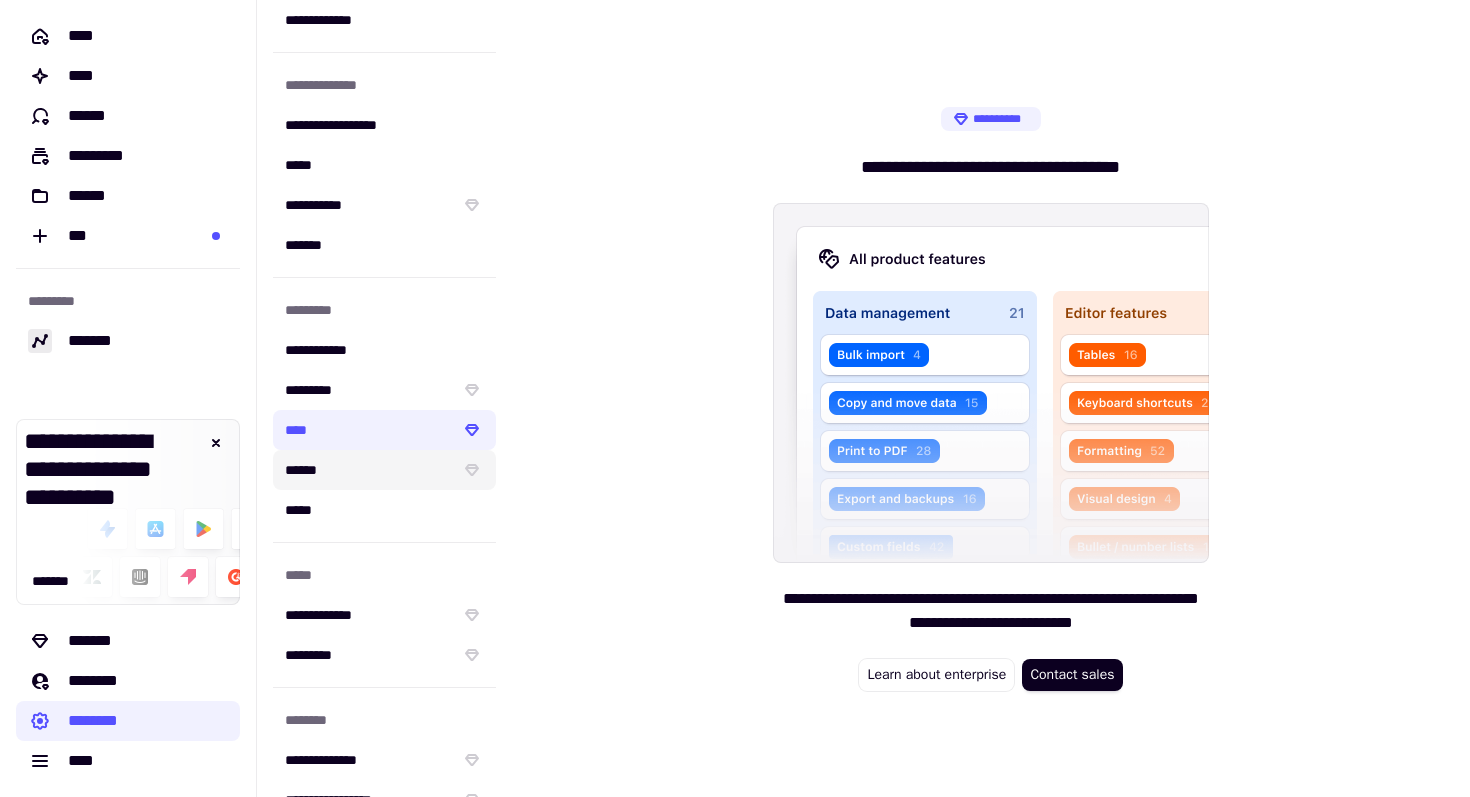 click on "******" 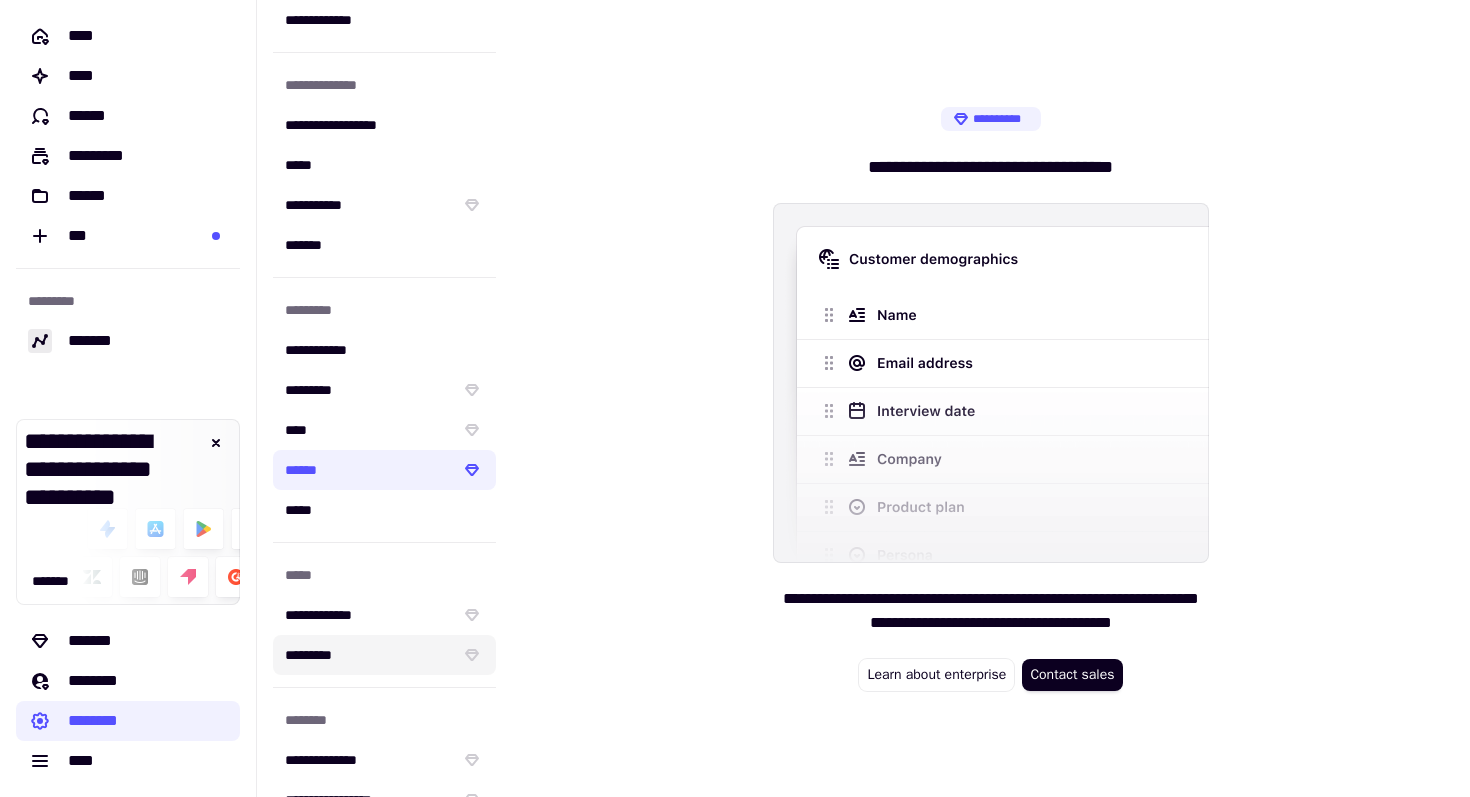 click on "*********" 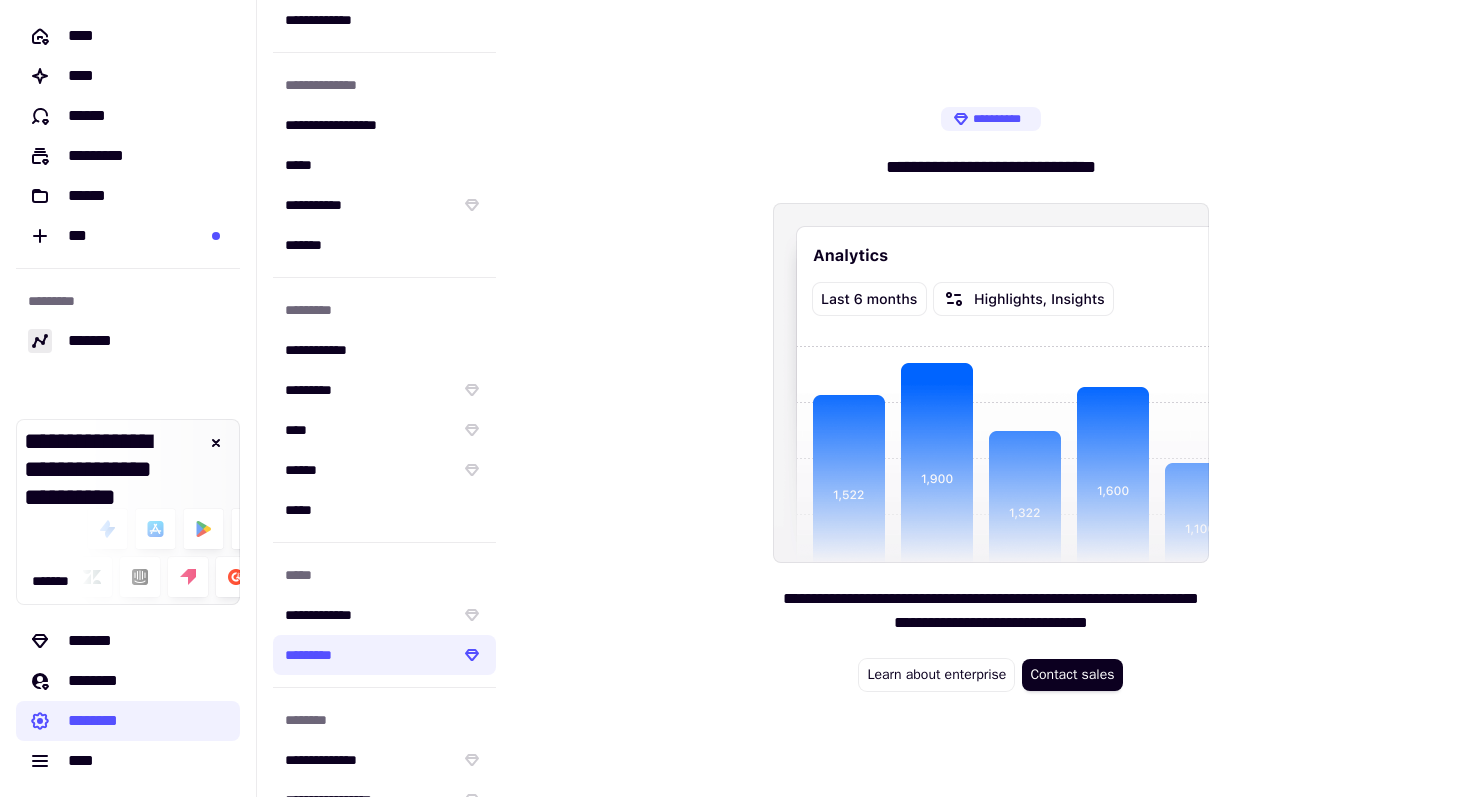 scroll, scrollTop: 175, scrollLeft: 0, axis: vertical 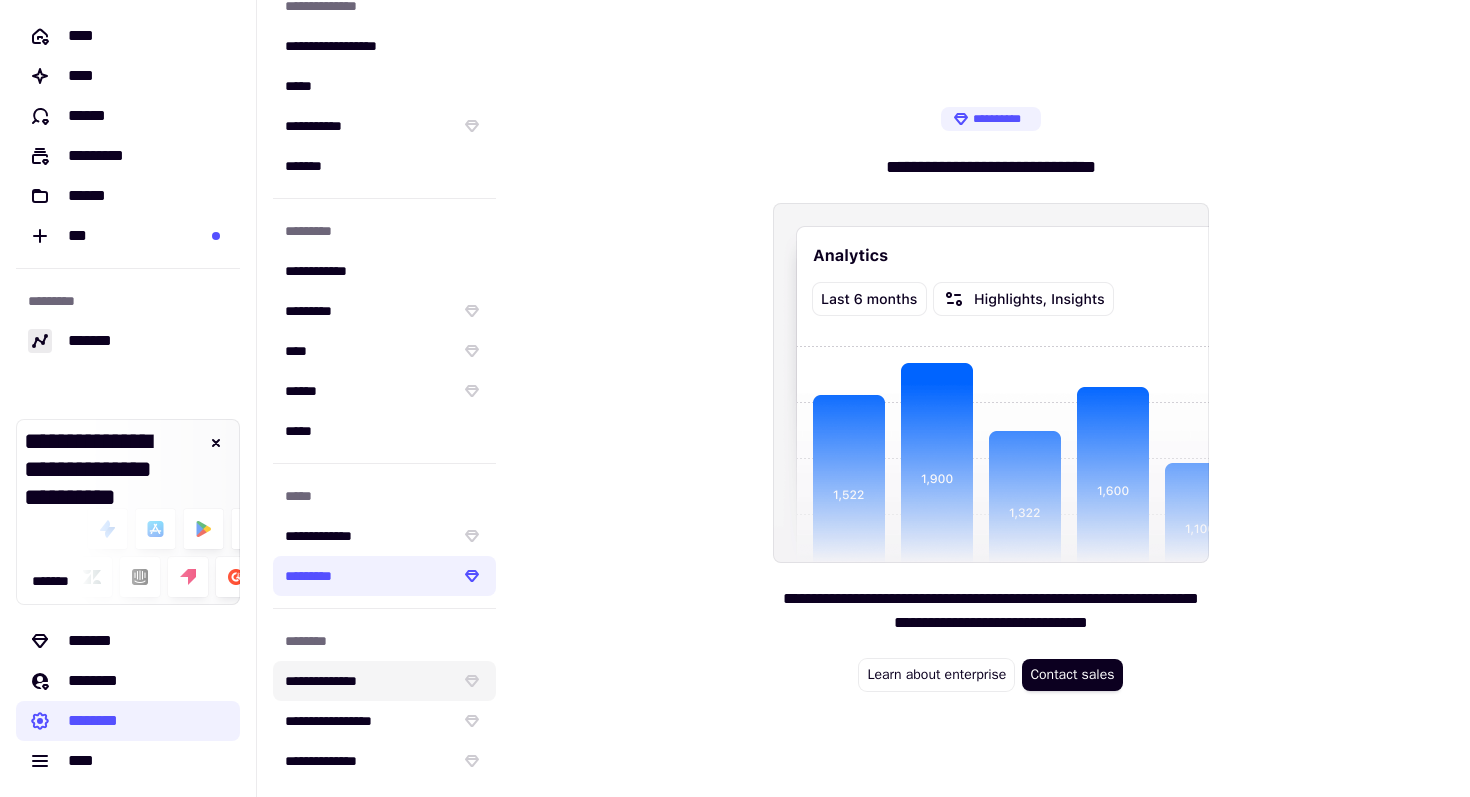 click on "**********" 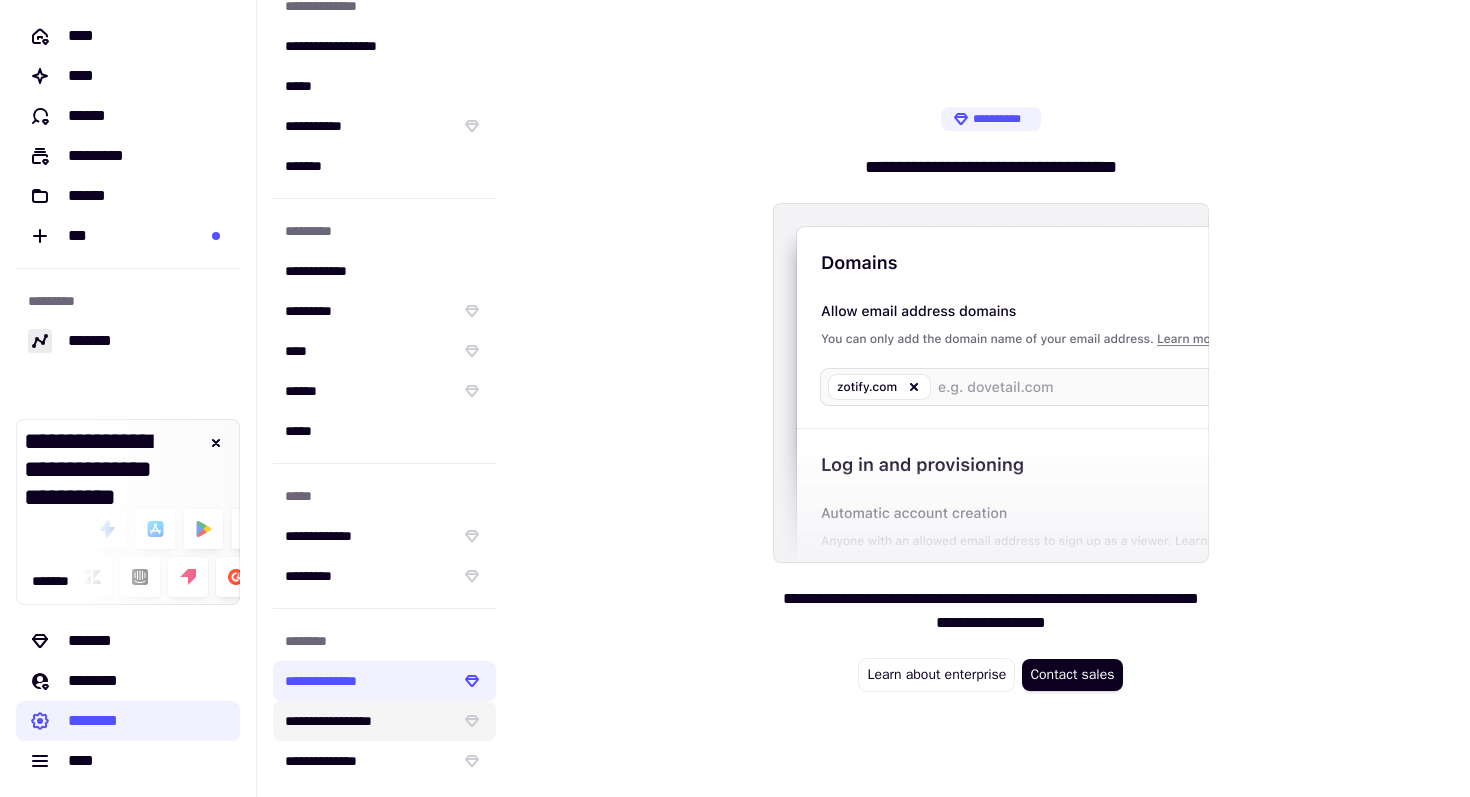 click on "**********" 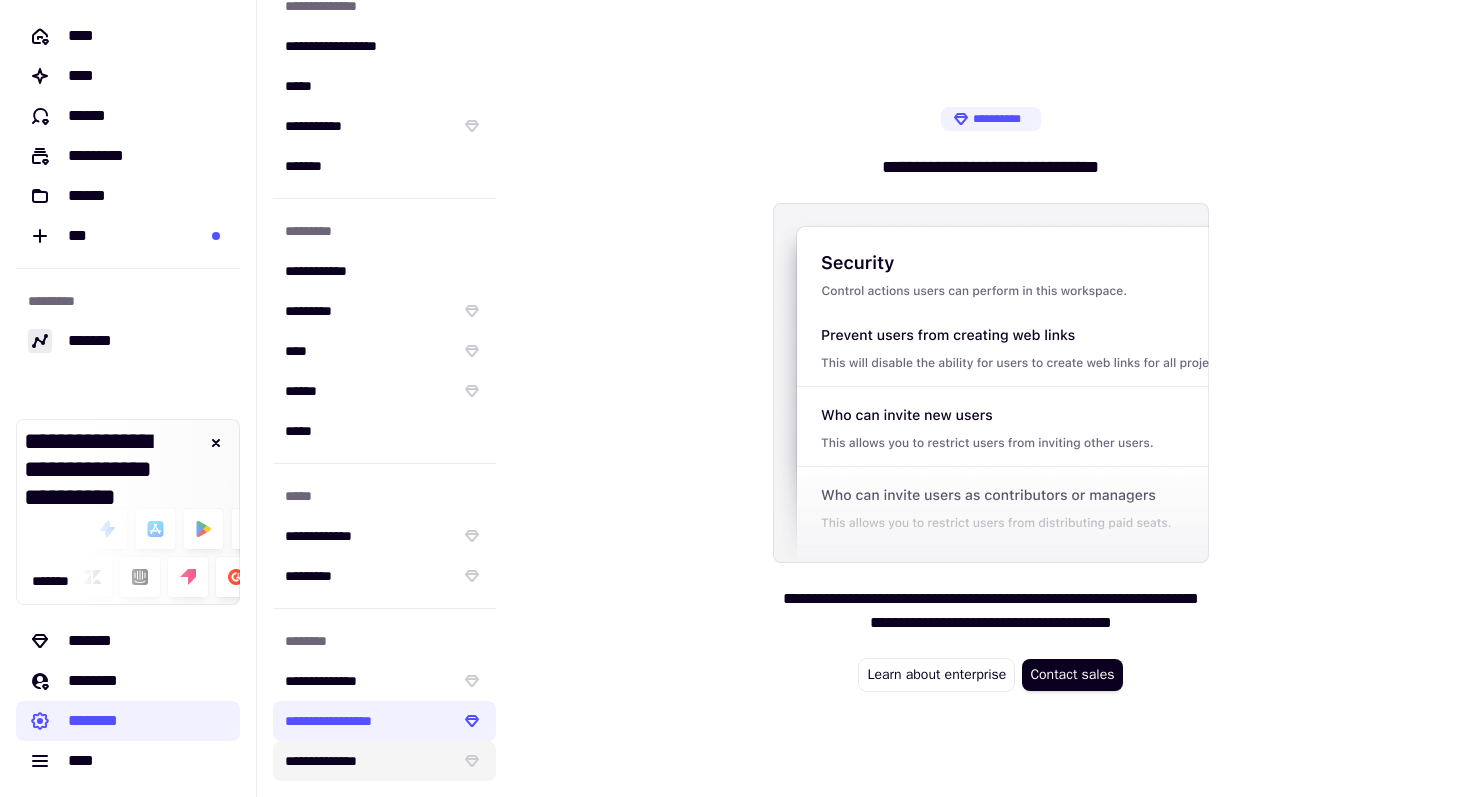 click on "**********" 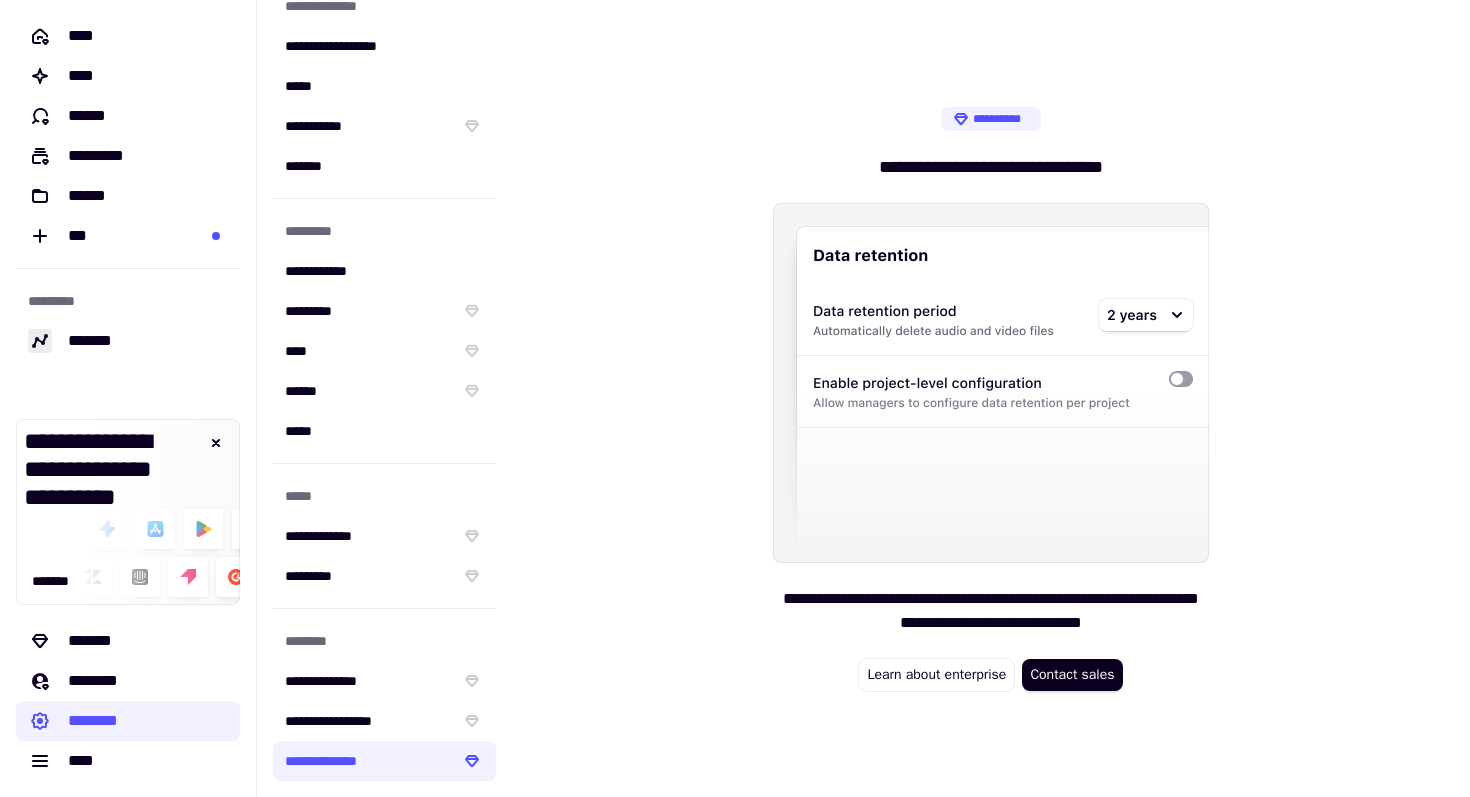scroll, scrollTop: 0, scrollLeft: 0, axis: both 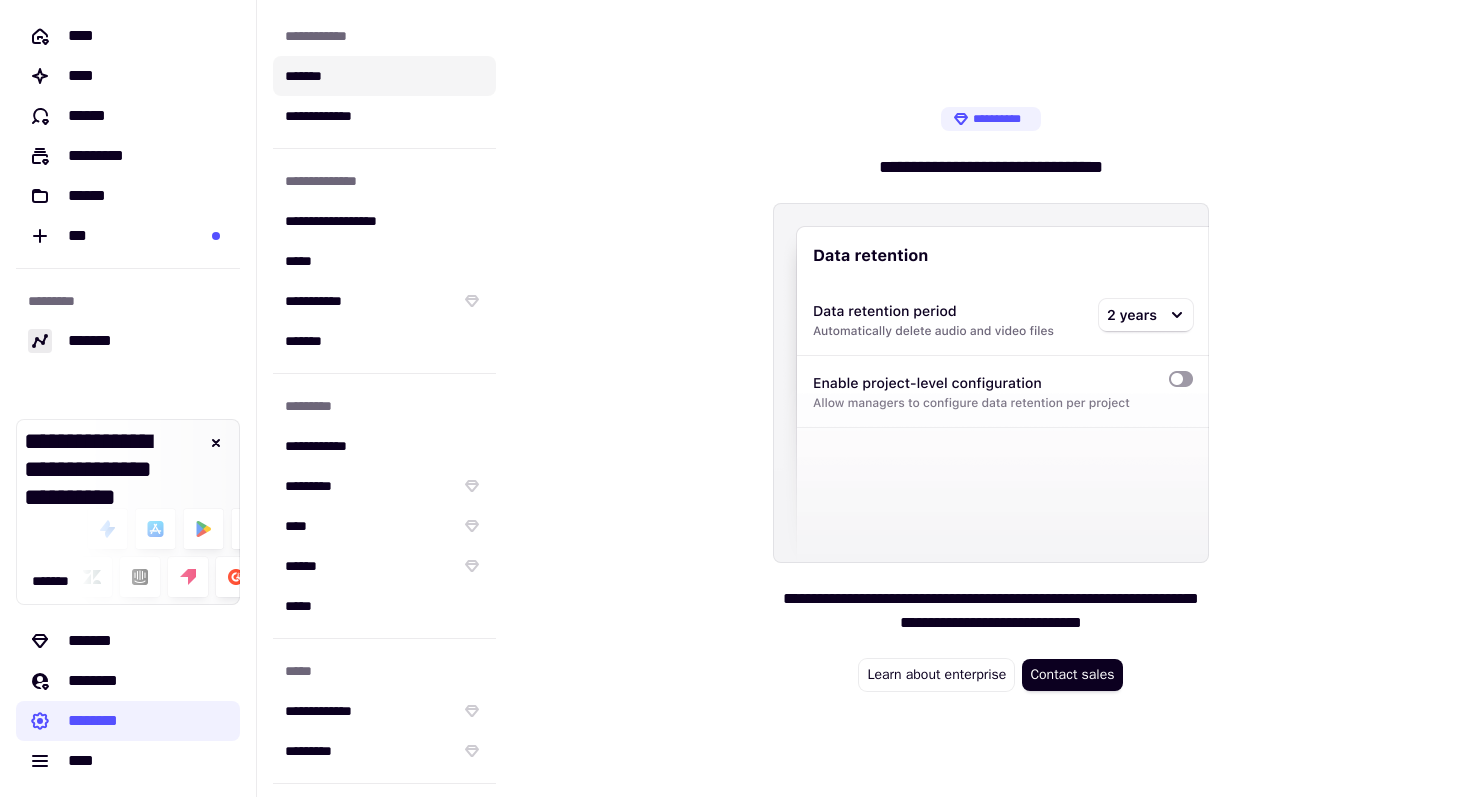 click on "*******" 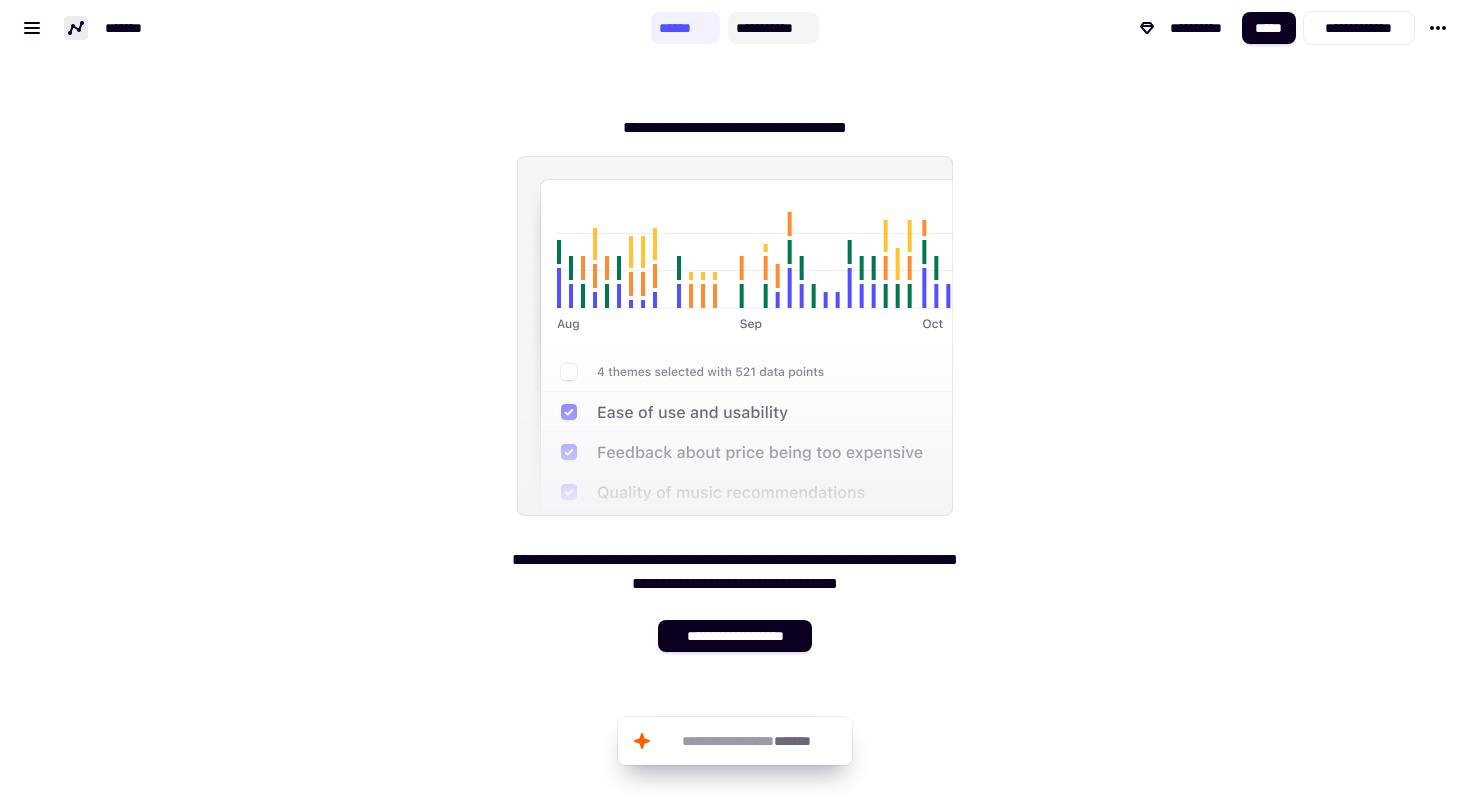 click on "**********" 